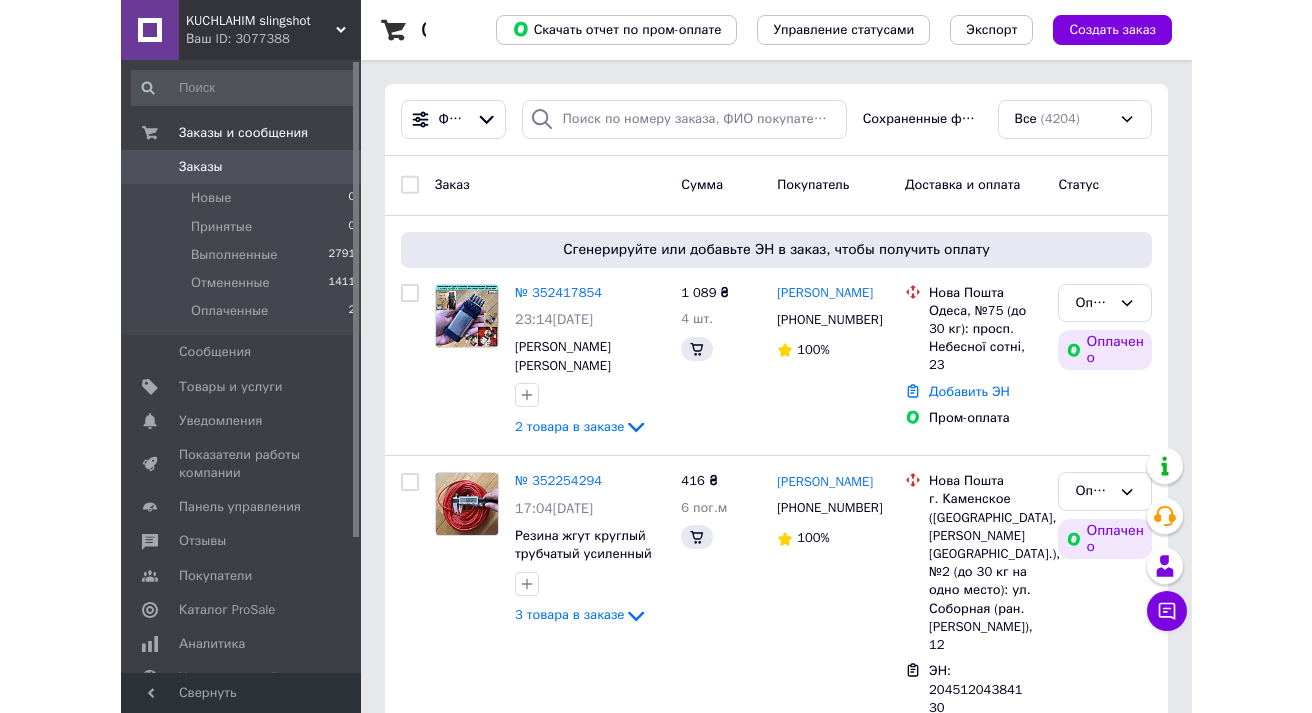scroll, scrollTop: 0, scrollLeft: 0, axis: both 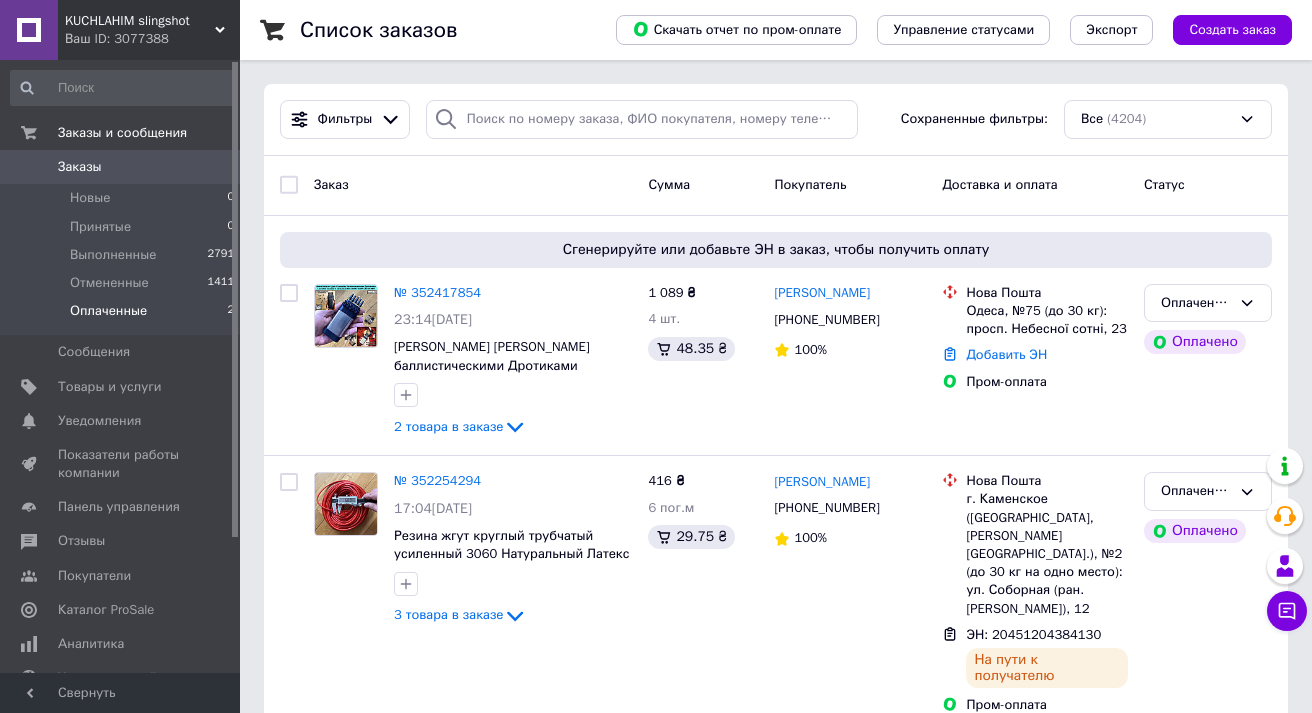 click on "Оплаченные" at bounding box center (108, 311) 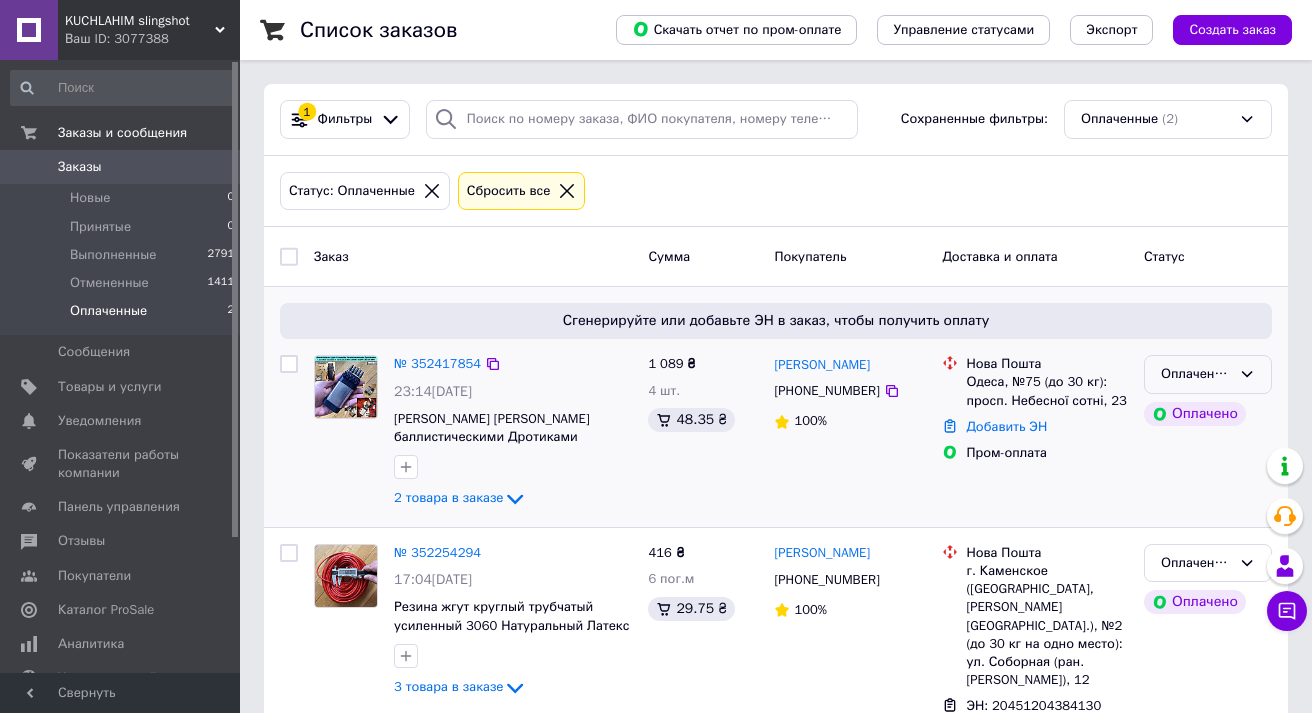 click on "Оплаченный" at bounding box center (1196, 374) 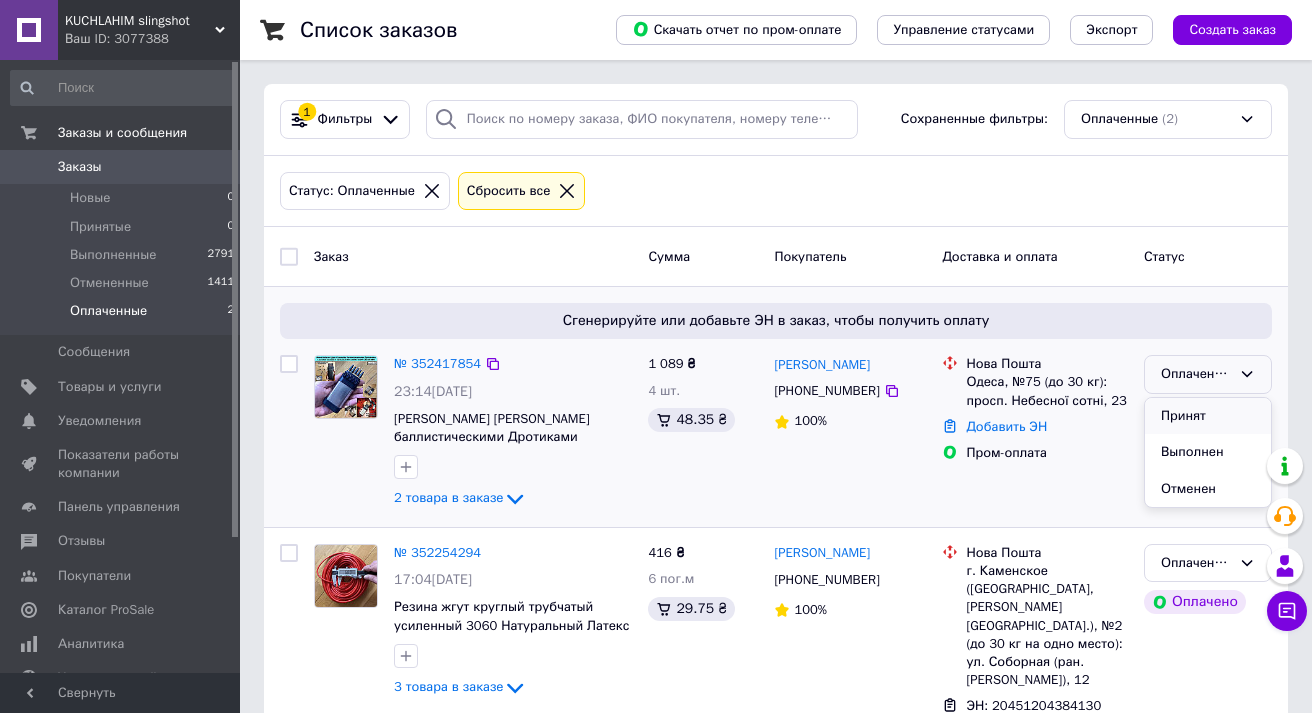 click on "Принят" at bounding box center [1208, 416] 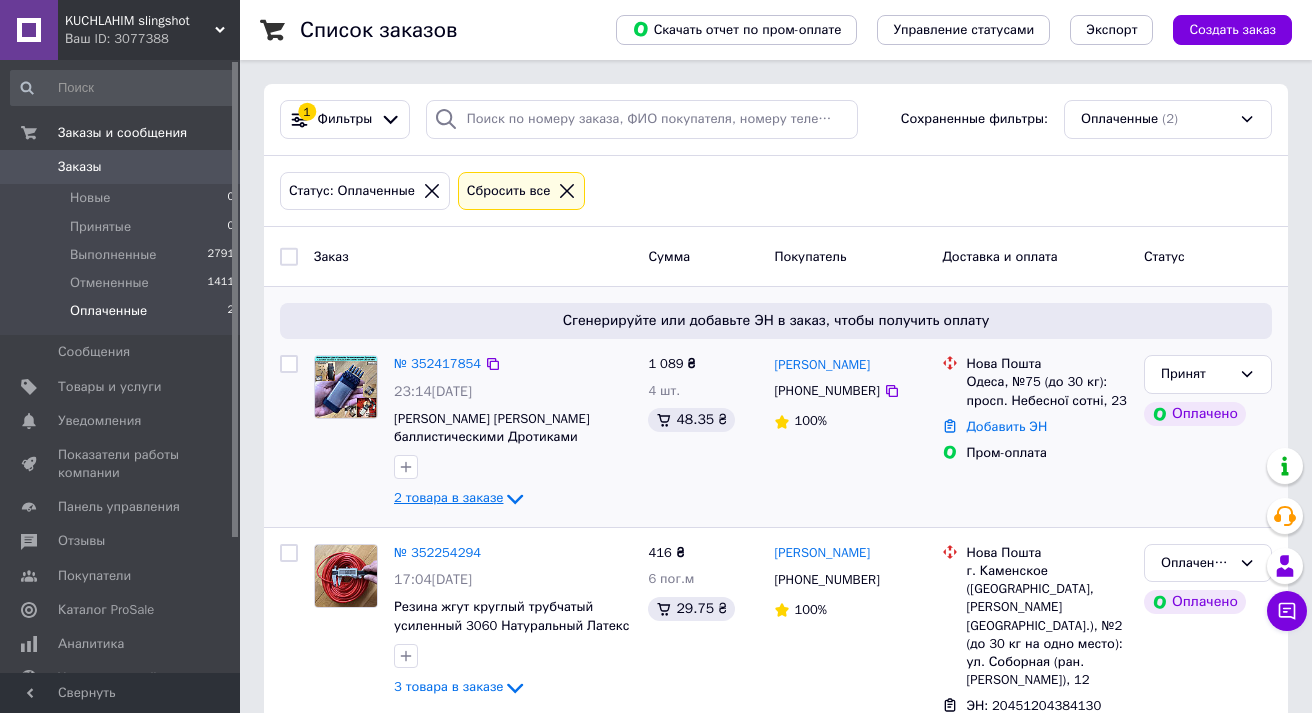 click on "2 товара в заказе" at bounding box center [448, 498] 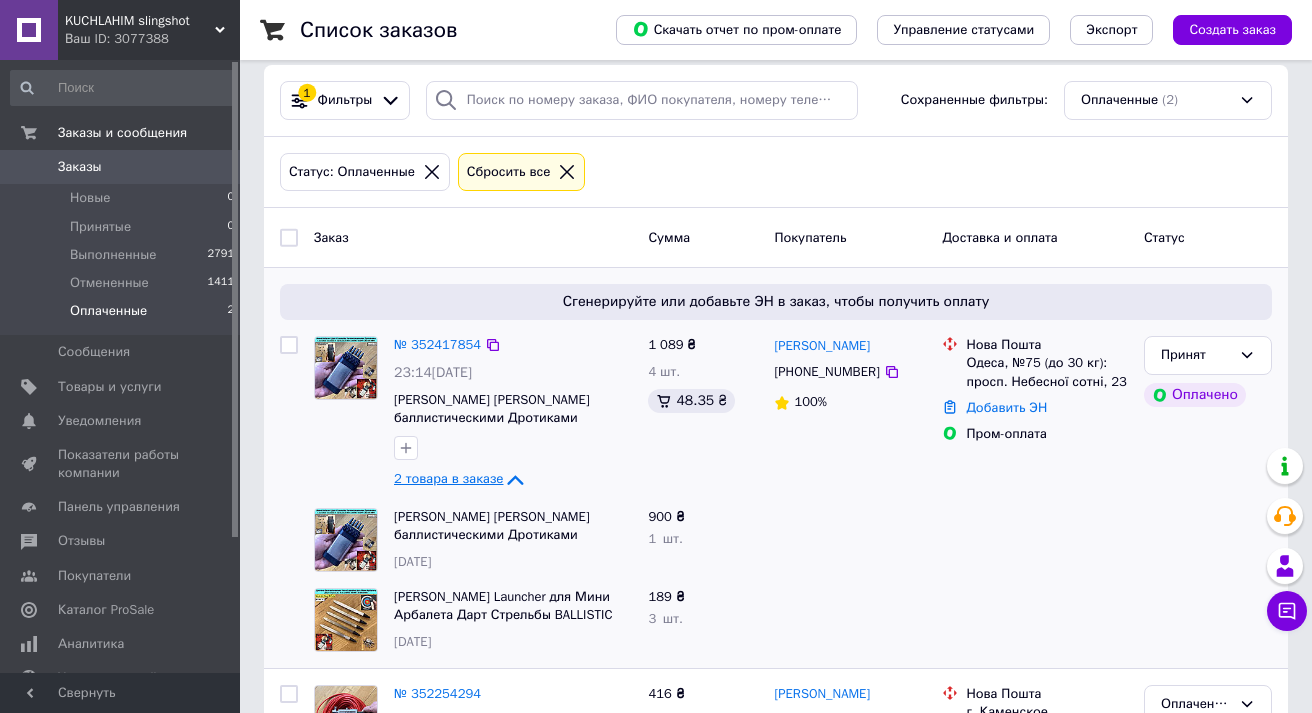 scroll, scrollTop: 33, scrollLeft: 0, axis: vertical 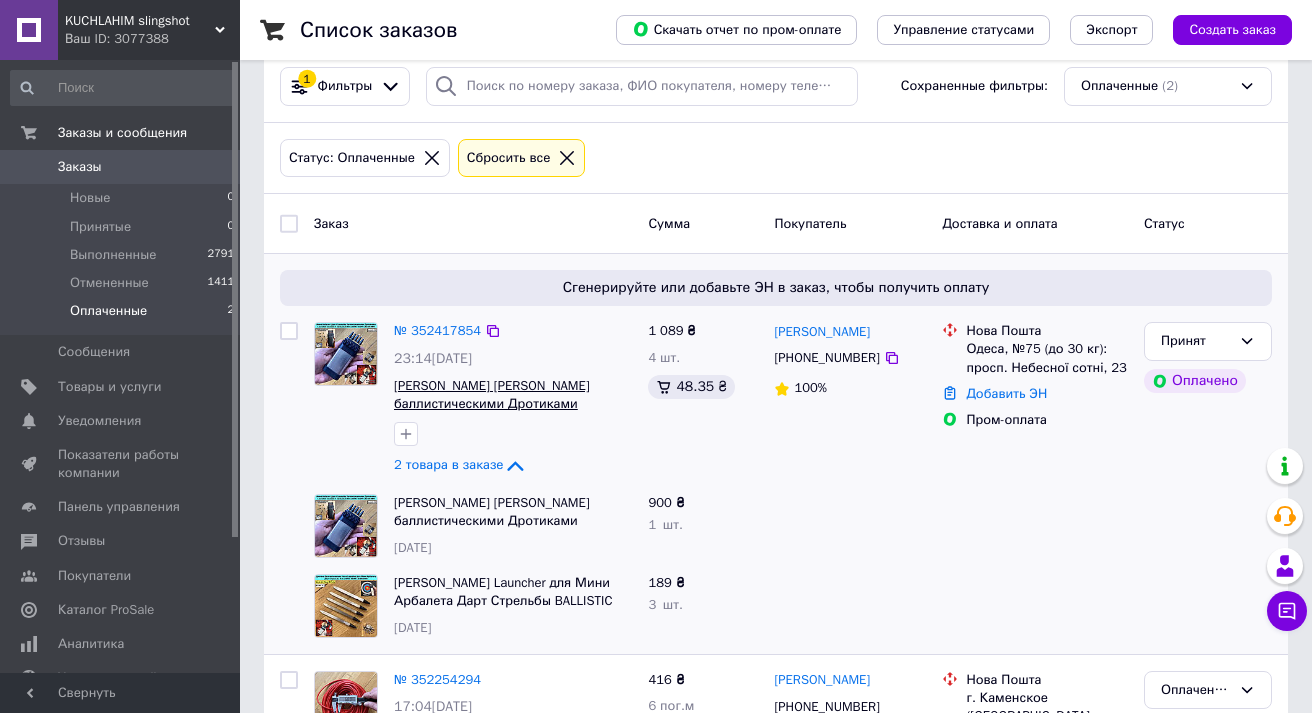 click on "[PERSON_NAME] [PERSON_NAME] баллистическими Дротиками Launcher ножами 5 зарядный BALLISTIC DART LAUNCHER" at bounding box center (492, 413) 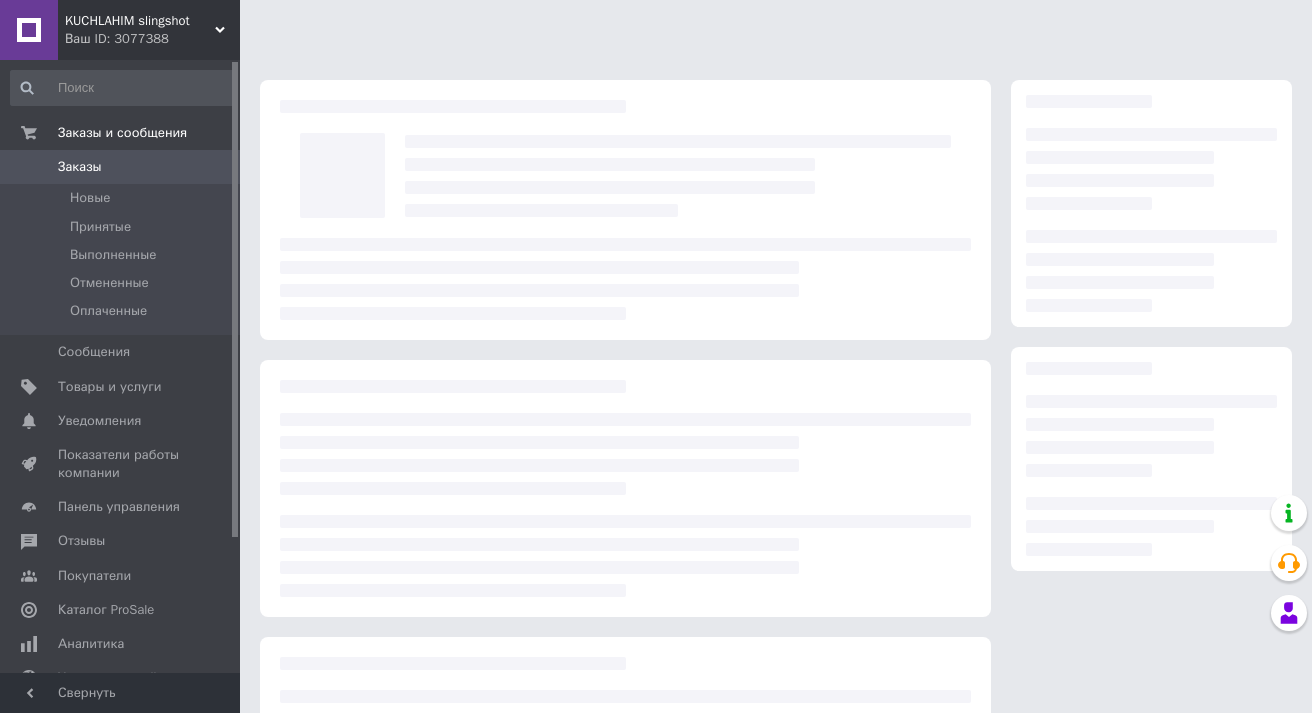 scroll, scrollTop: 0, scrollLeft: 0, axis: both 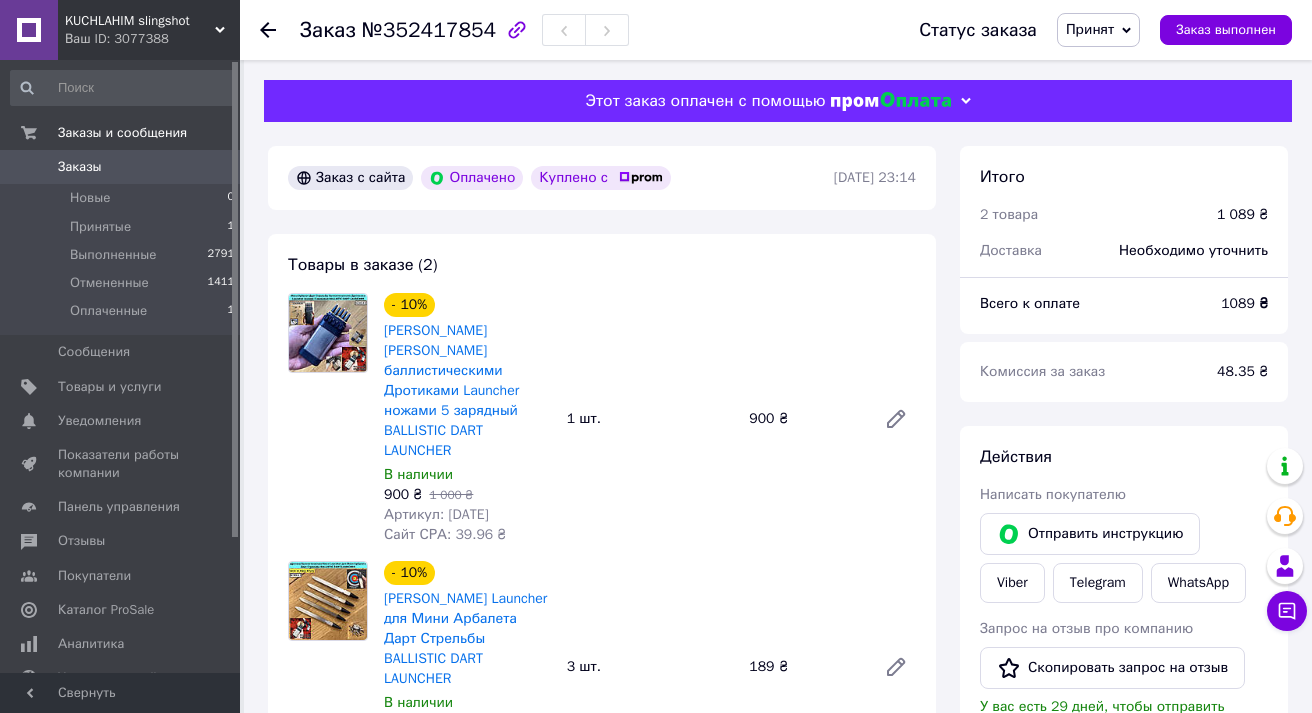 click on "Заказы" at bounding box center (80, 167) 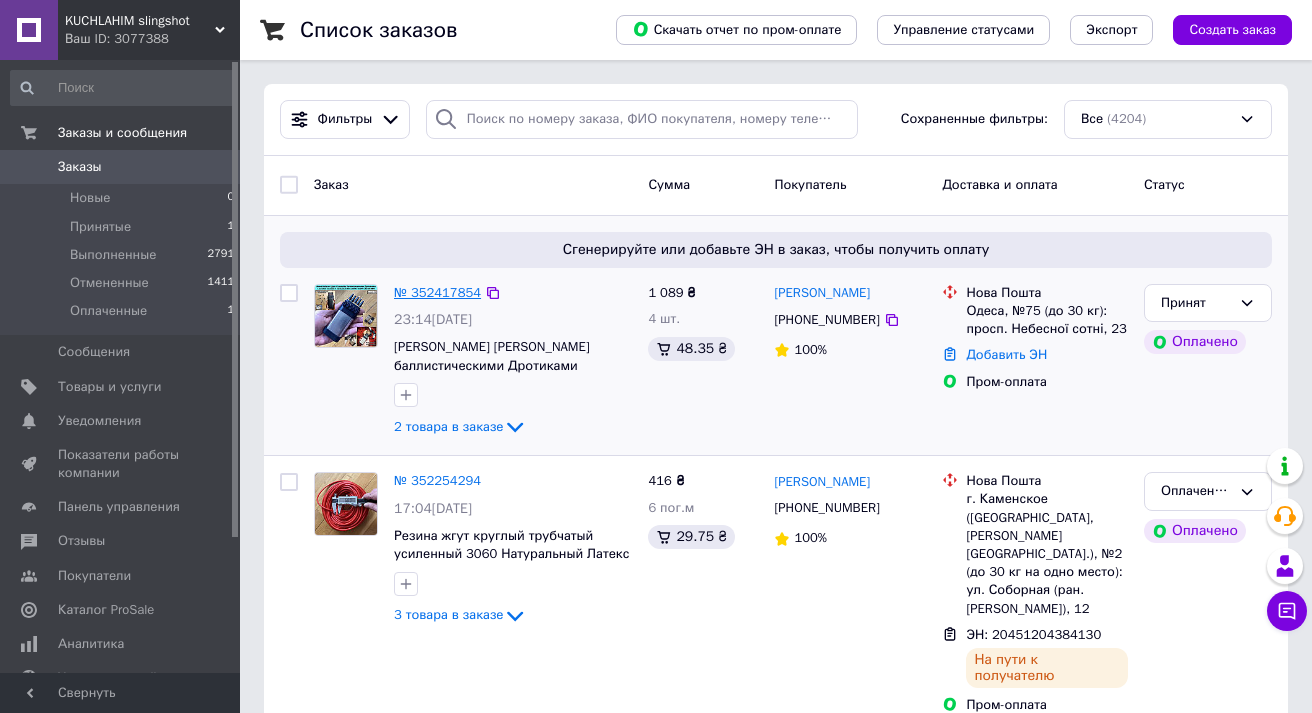 click on "№ 352417854" at bounding box center [437, 292] 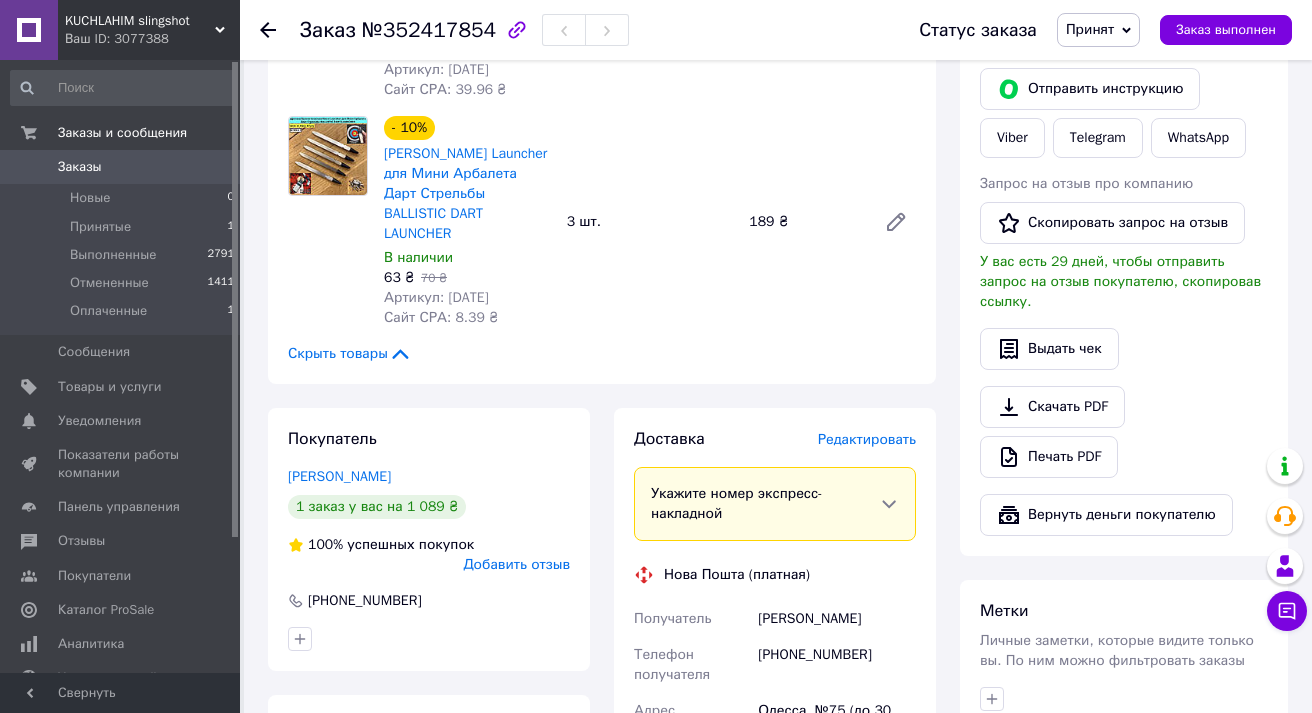 scroll, scrollTop: 505, scrollLeft: 0, axis: vertical 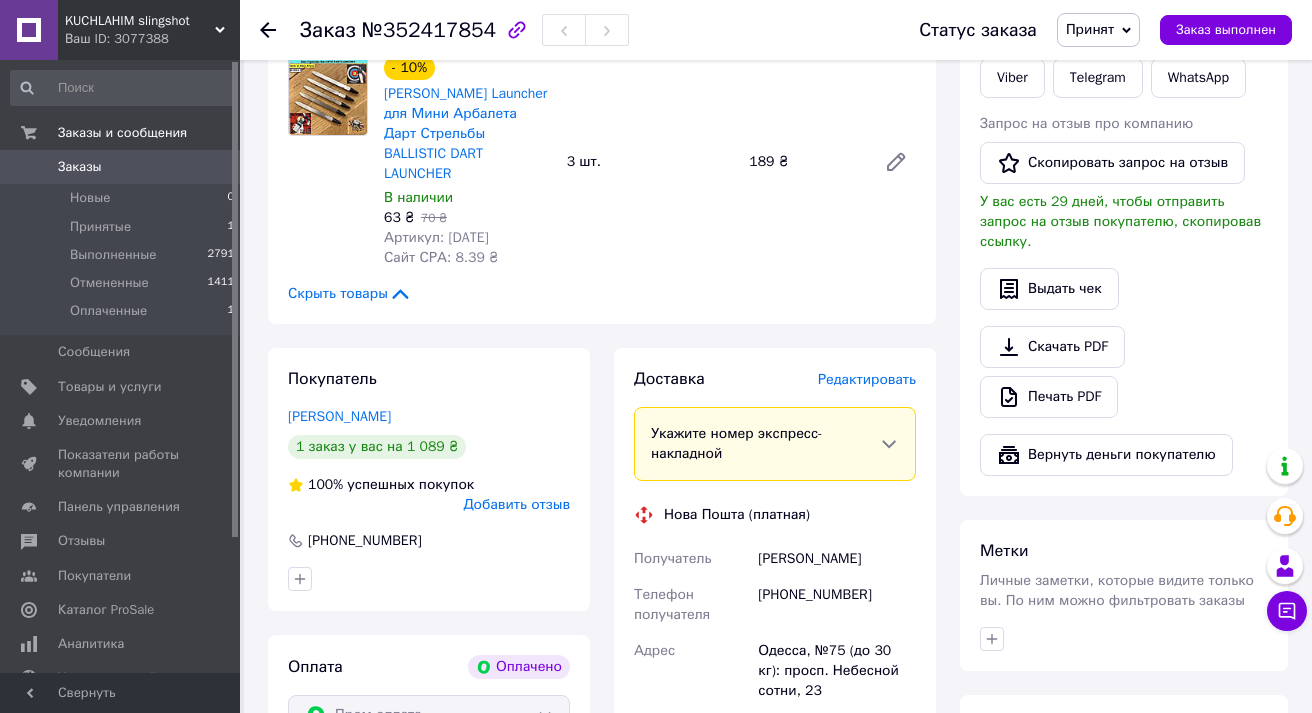 click on "Редактировать" at bounding box center (867, 379) 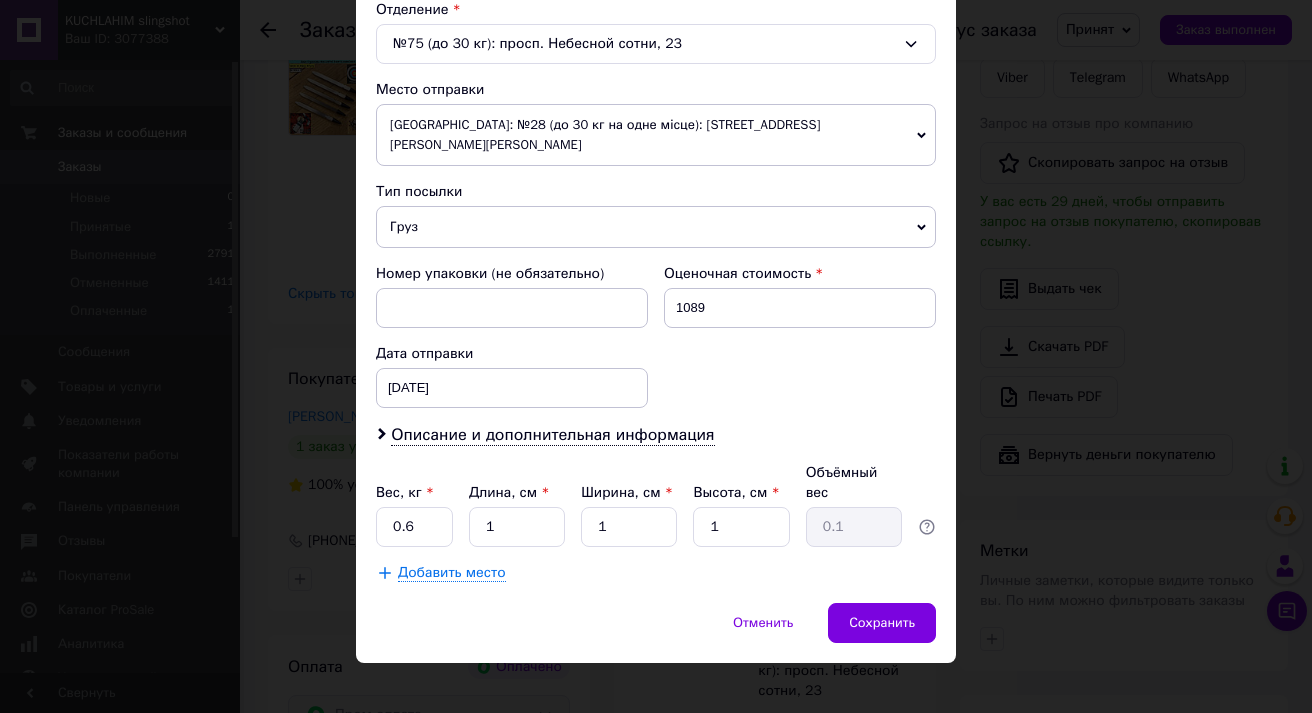 scroll, scrollTop: 634, scrollLeft: 0, axis: vertical 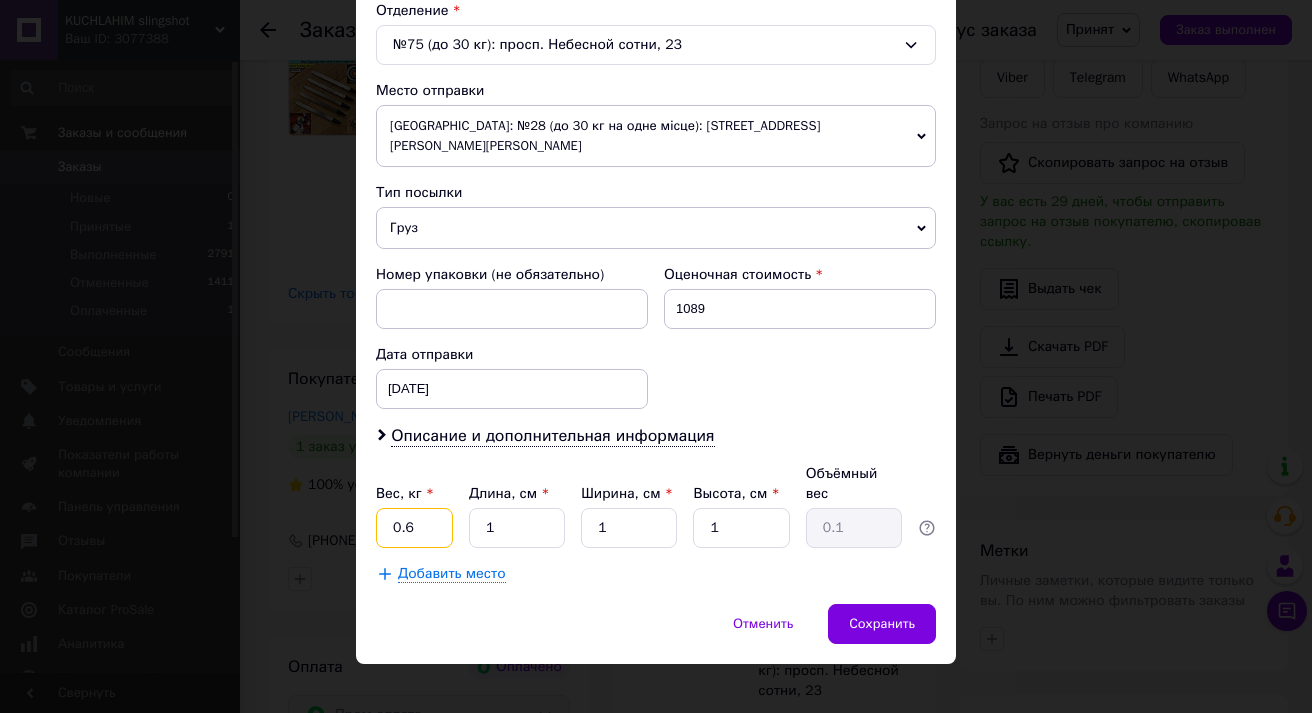 click on "0.6" at bounding box center [414, 528] 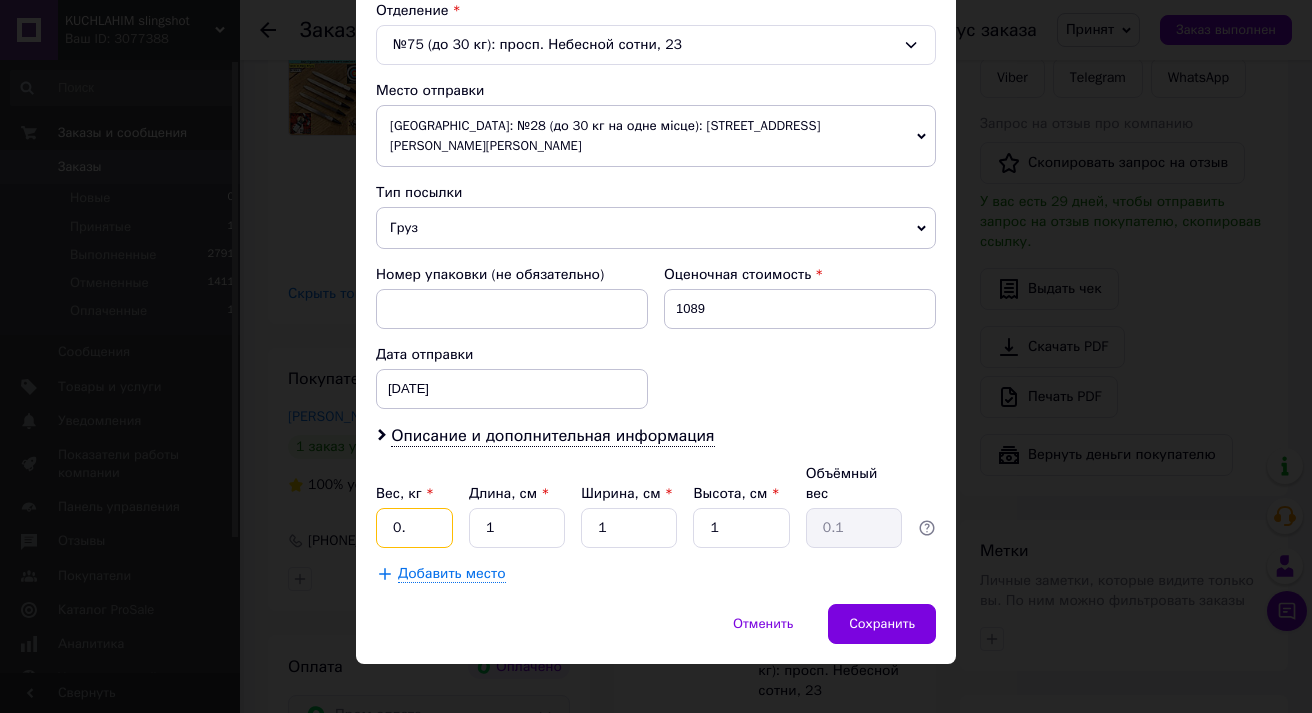 type on "0.3" 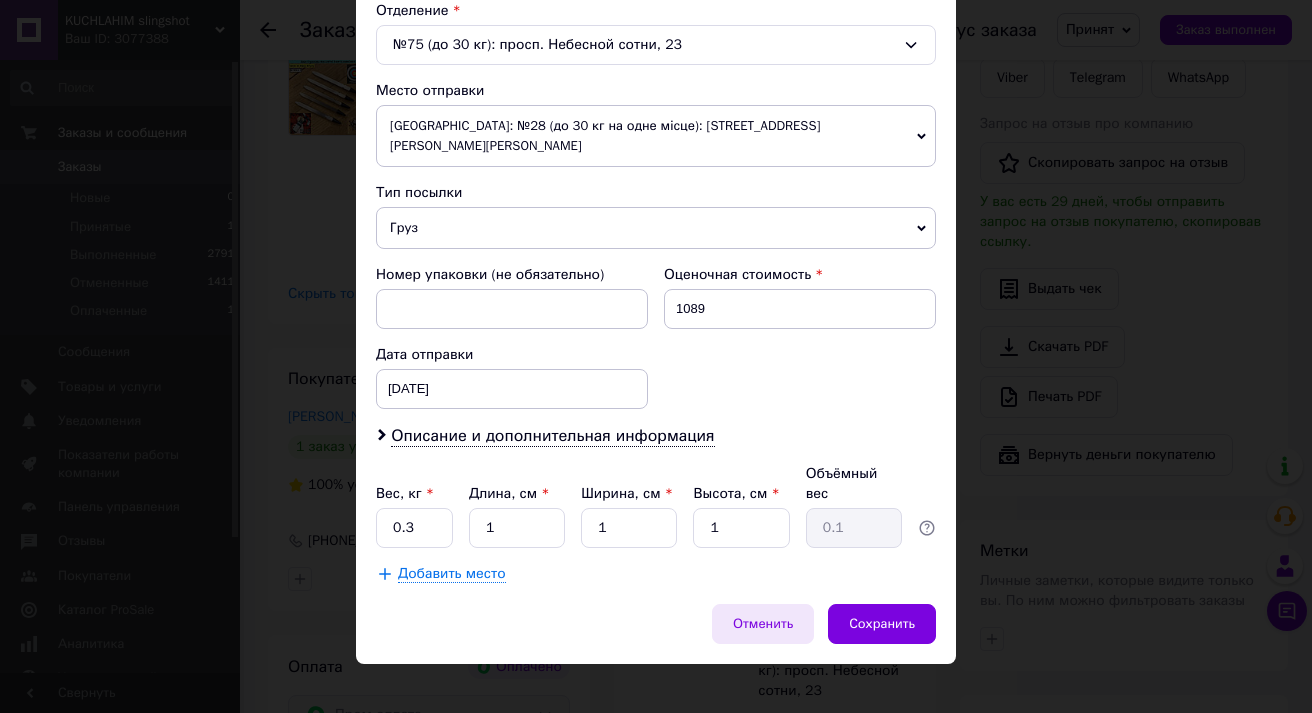 click on "Отменить" at bounding box center (763, 624) 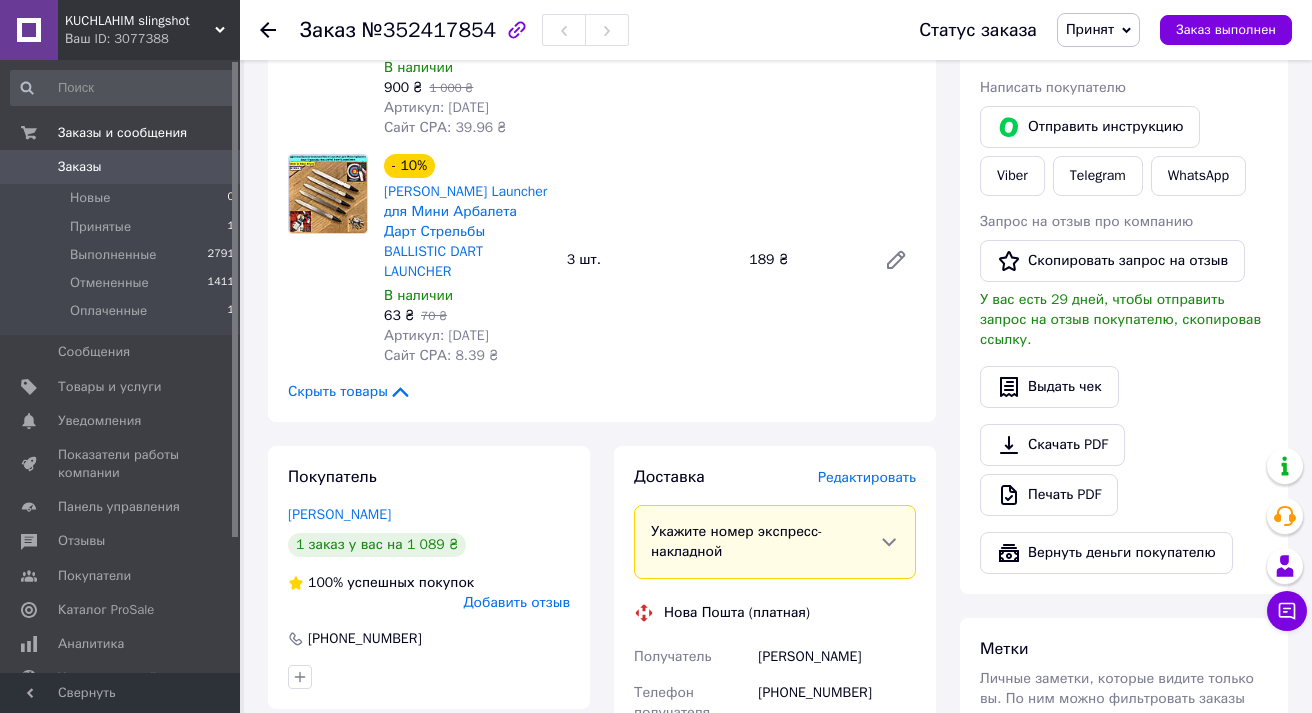 scroll, scrollTop: 419, scrollLeft: 0, axis: vertical 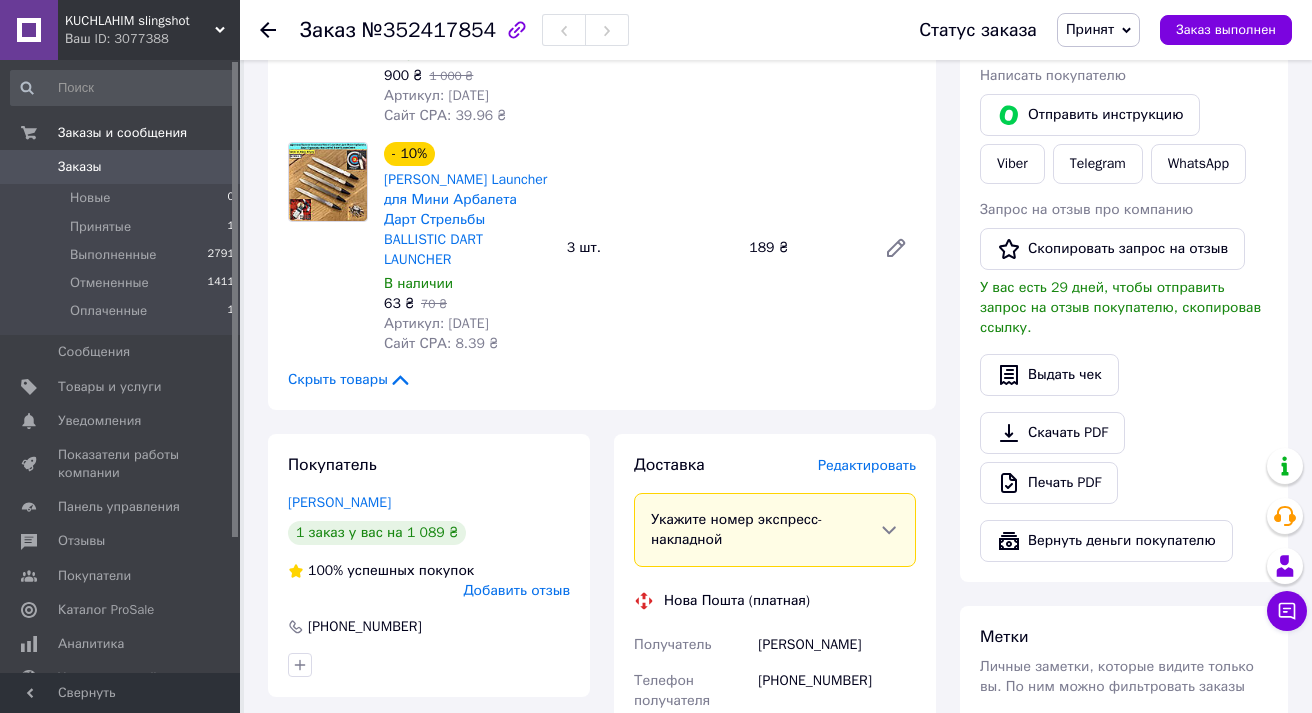 click on "Редактировать" at bounding box center (867, 465) 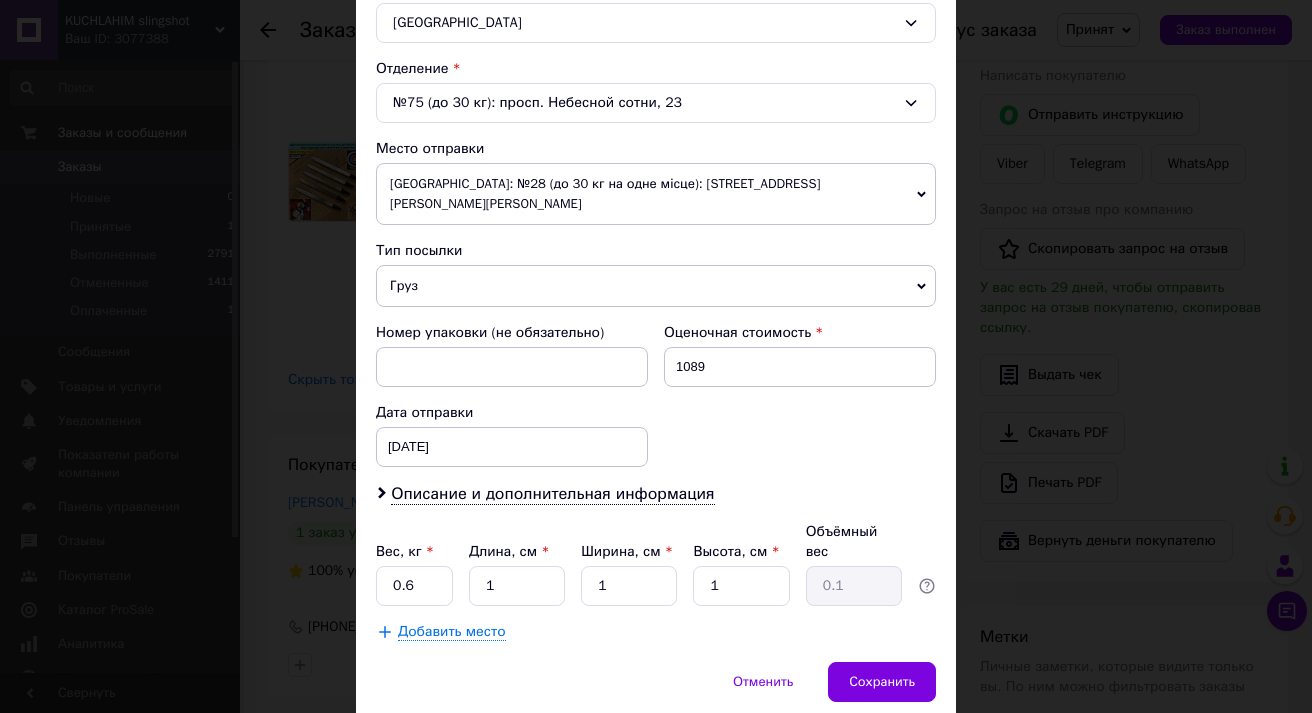scroll, scrollTop: 578, scrollLeft: 0, axis: vertical 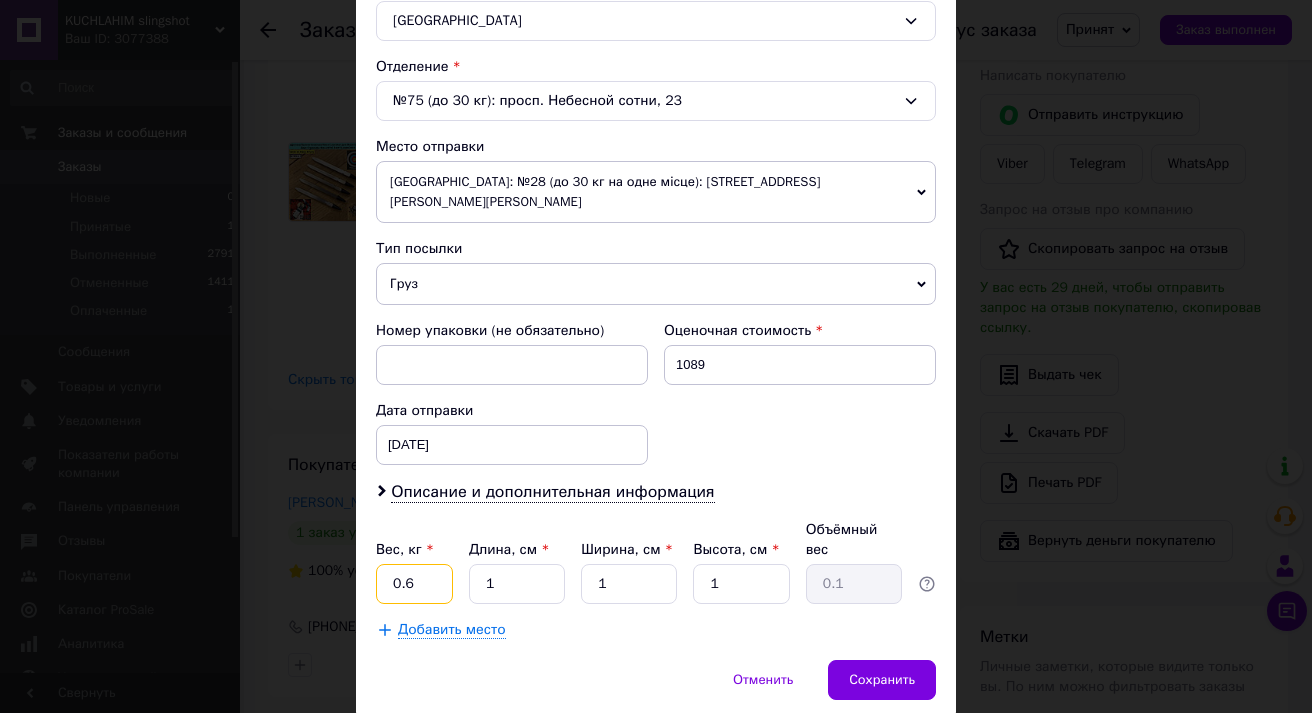 click on "0.6" at bounding box center (414, 584) 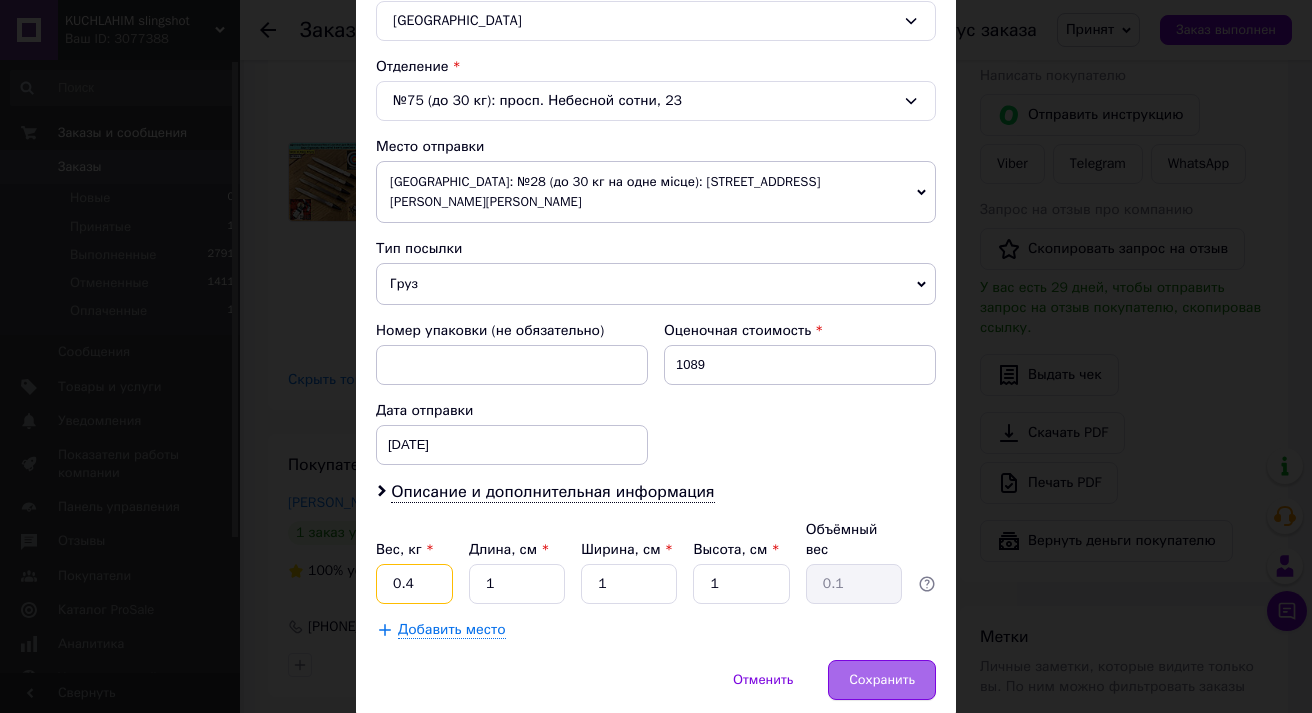 type on "0.4" 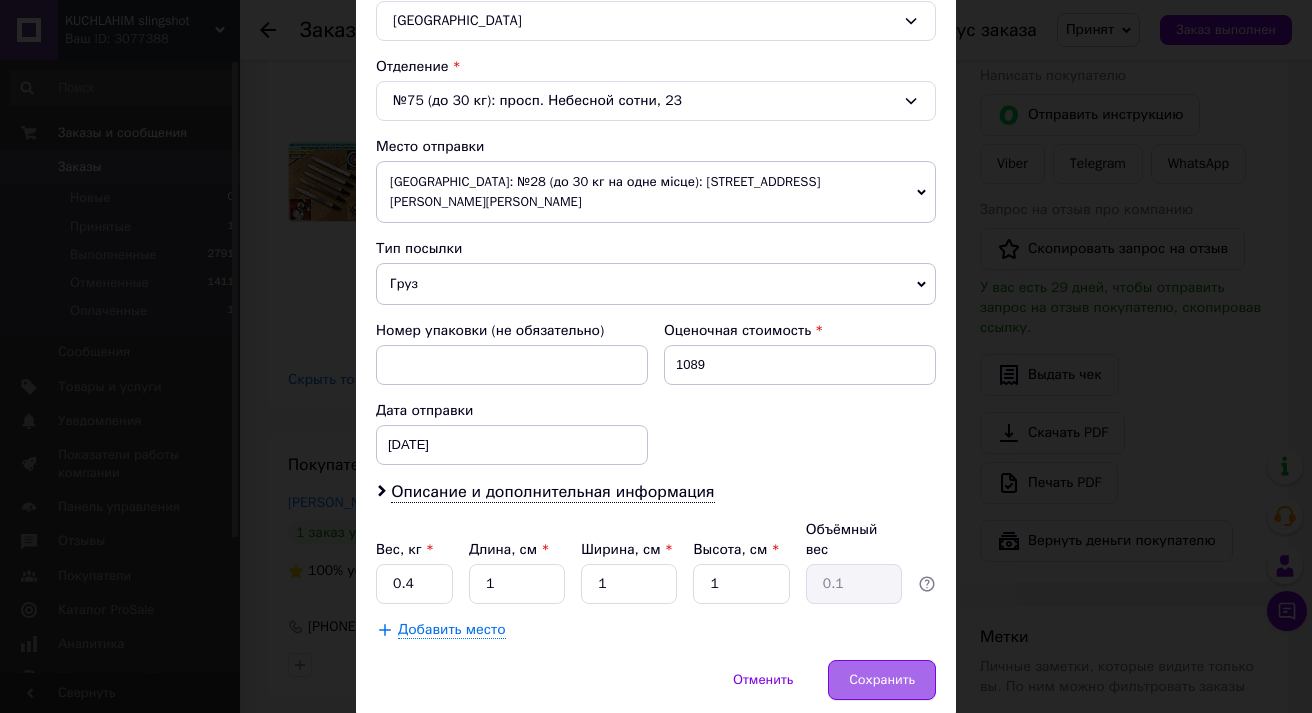 click on "Сохранить" at bounding box center (882, 680) 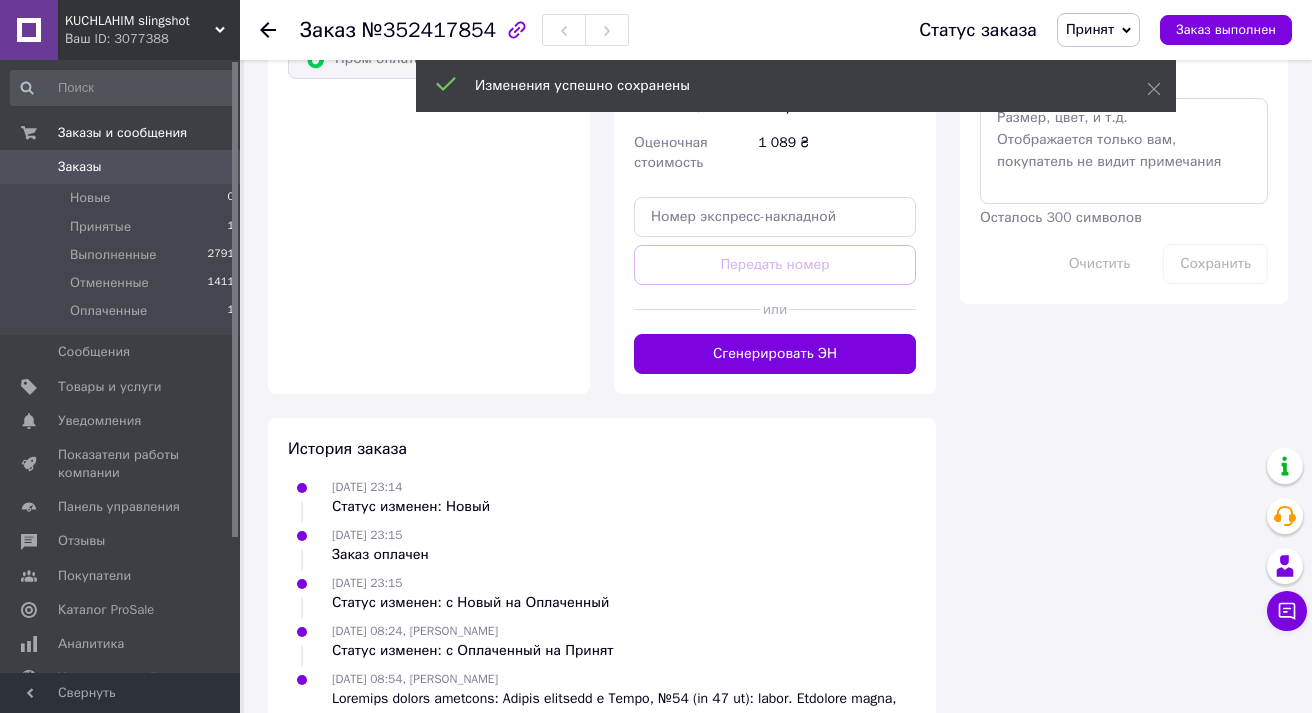 scroll, scrollTop: 1289, scrollLeft: 0, axis: vertical 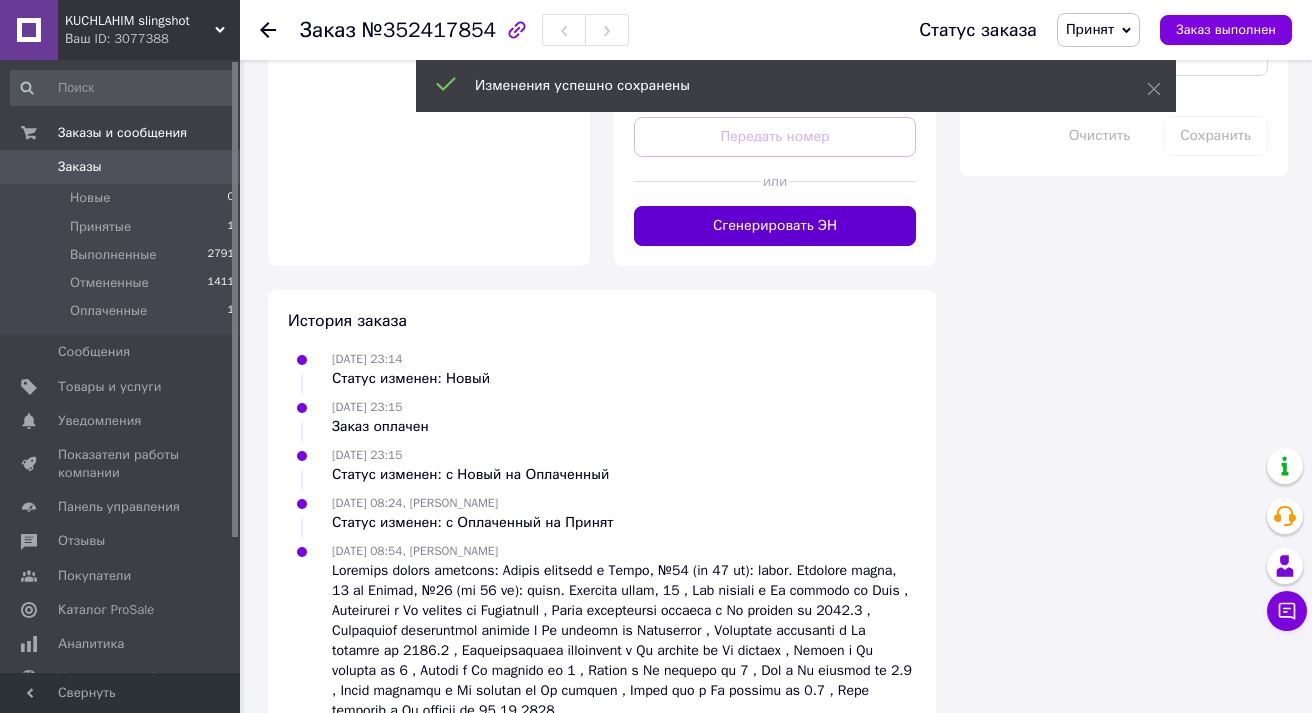 click on "Сгенерировать ЭН" at bounding box center [775, 226] 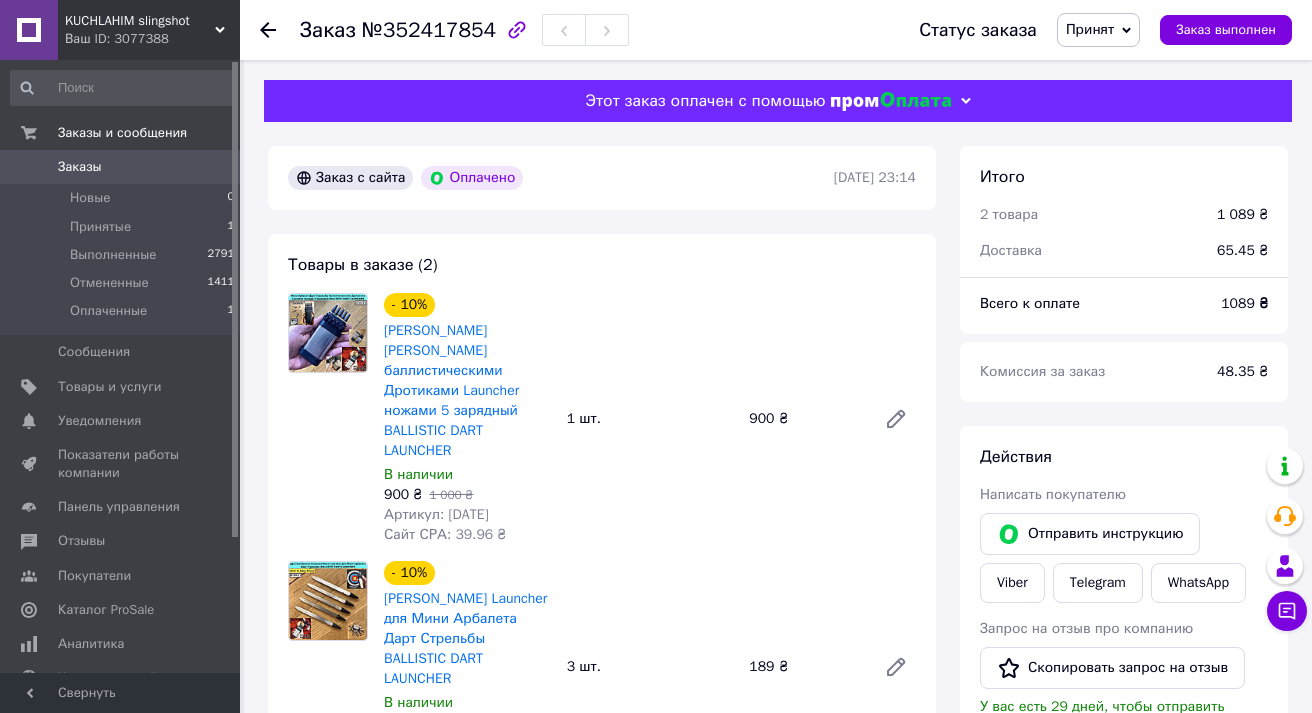 scroll, scrollTop: 0, scrollLeft: 0, axis: both 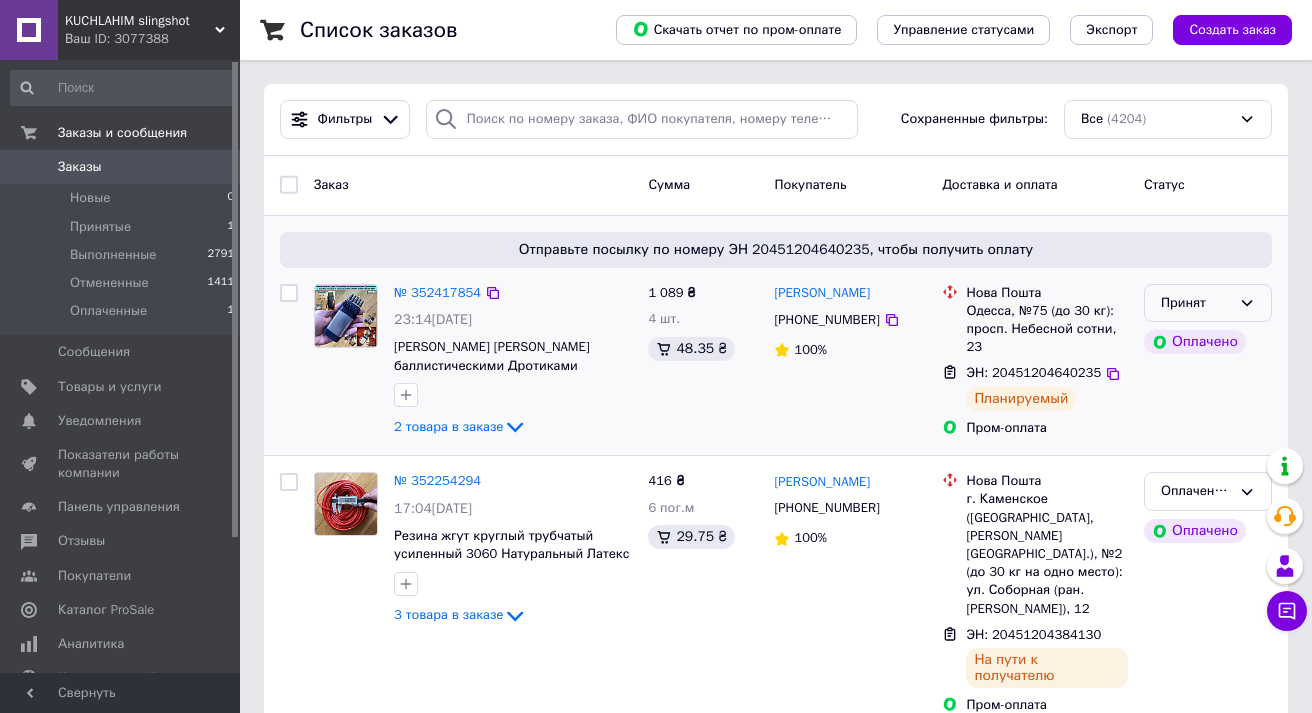 click on "Принят" at bounding box center (1196, 303) 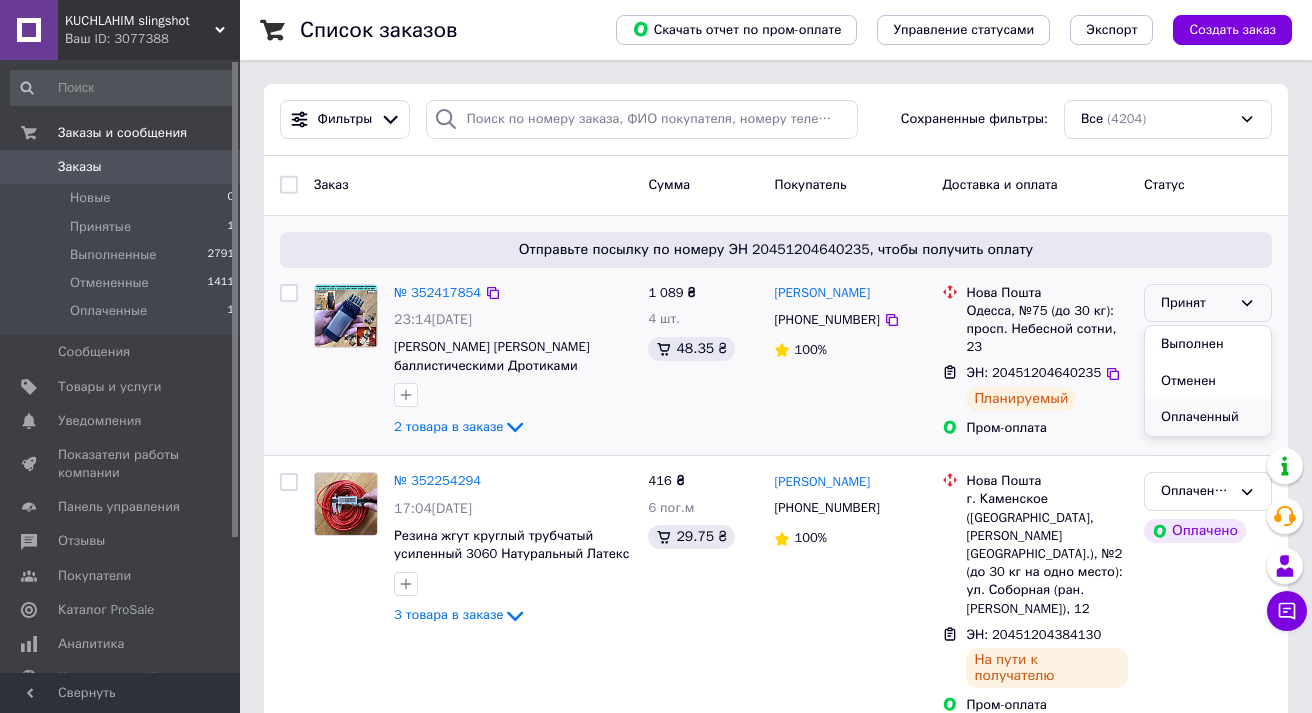 click on "Оплаченный" at bounding box center (1208, 417) 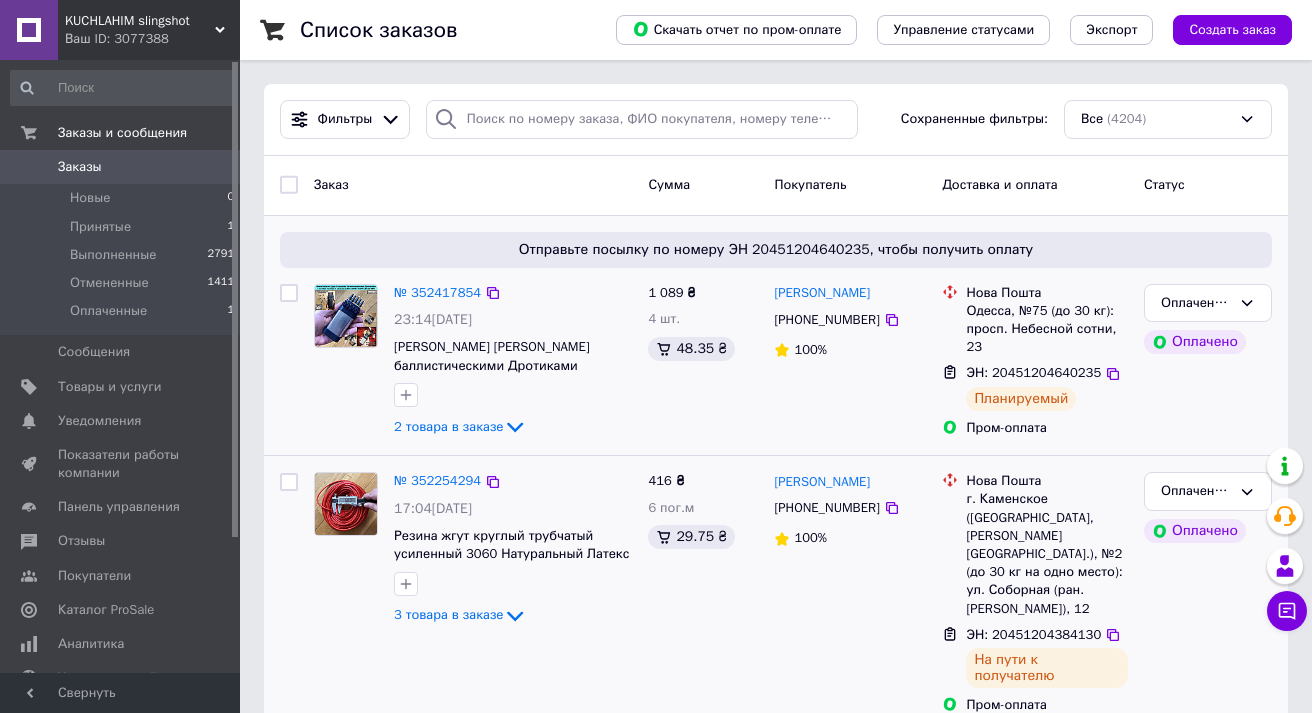 scroll, scrollTop: 0, scrollLeft: 0, axis: both 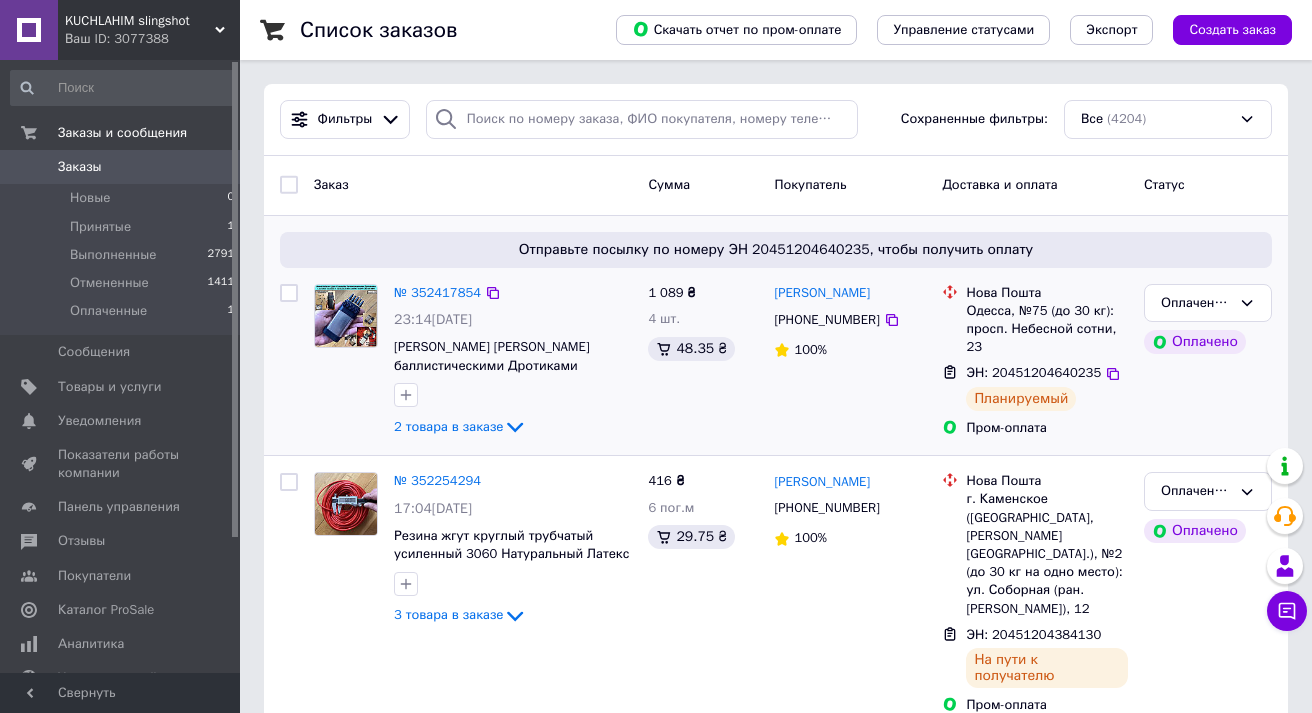 click on "Заказы" at bounding box center (80, 167) 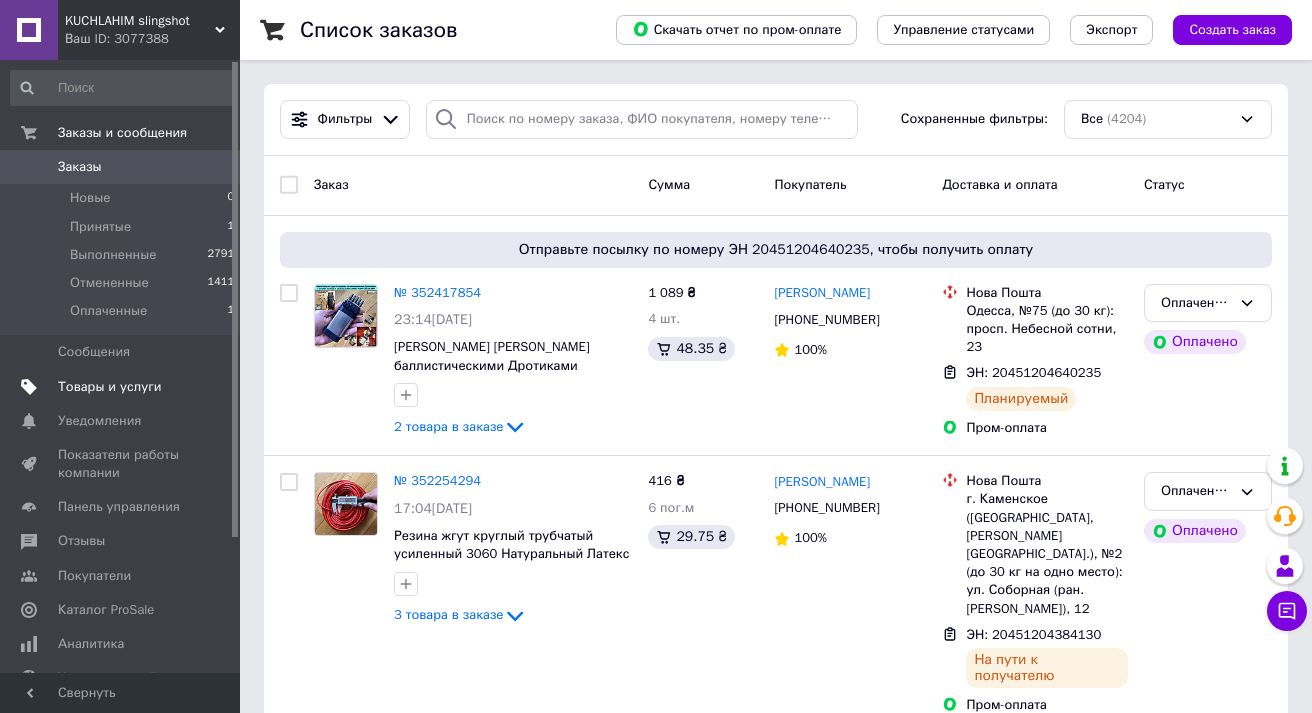 click on "Товары и услуги" at bounding box center (110, 387) 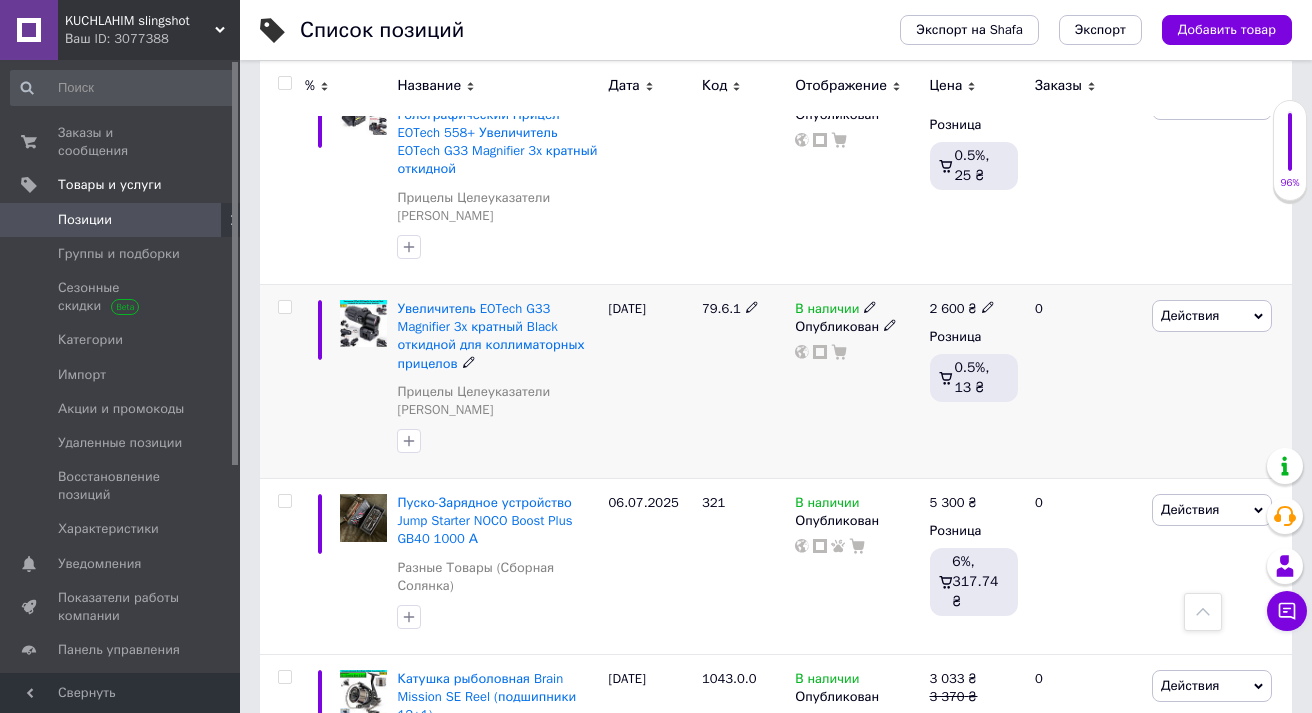 scroll, scrollTop: 326, scrollLeft: 0, axis: vertical 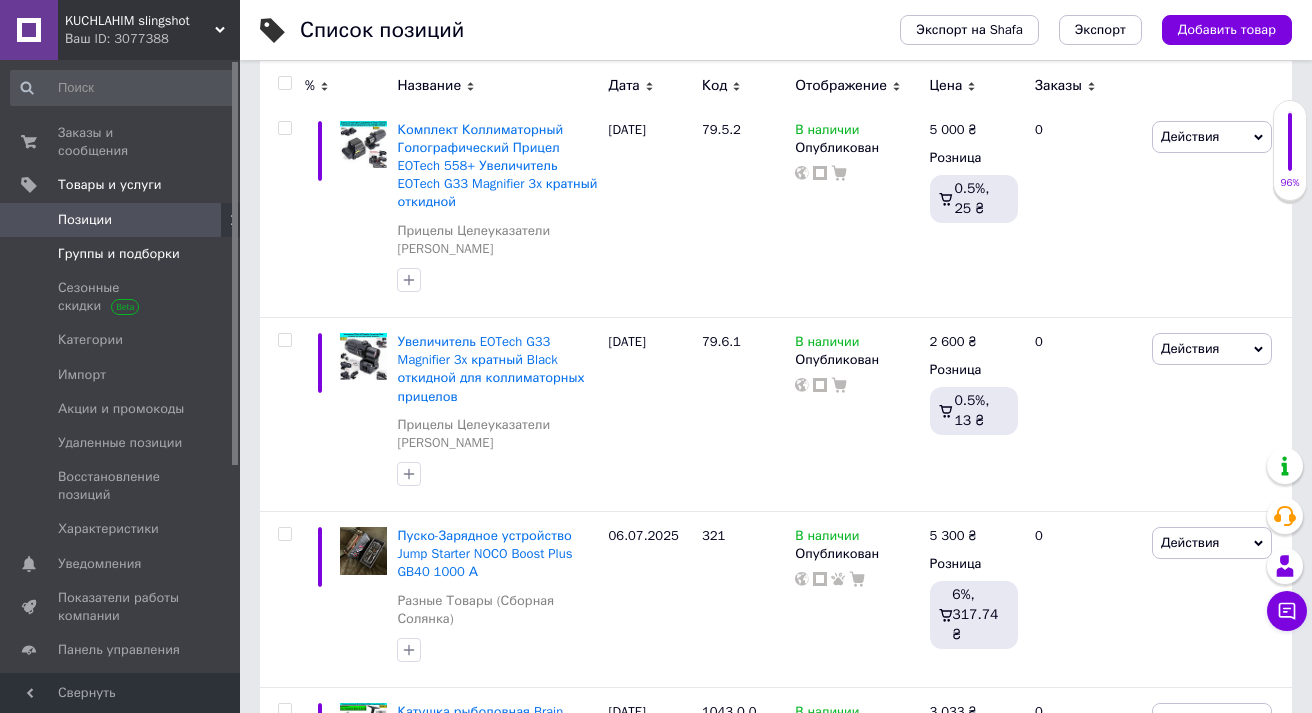 click on "Группы и подборки" at bounding box center [119, 254] 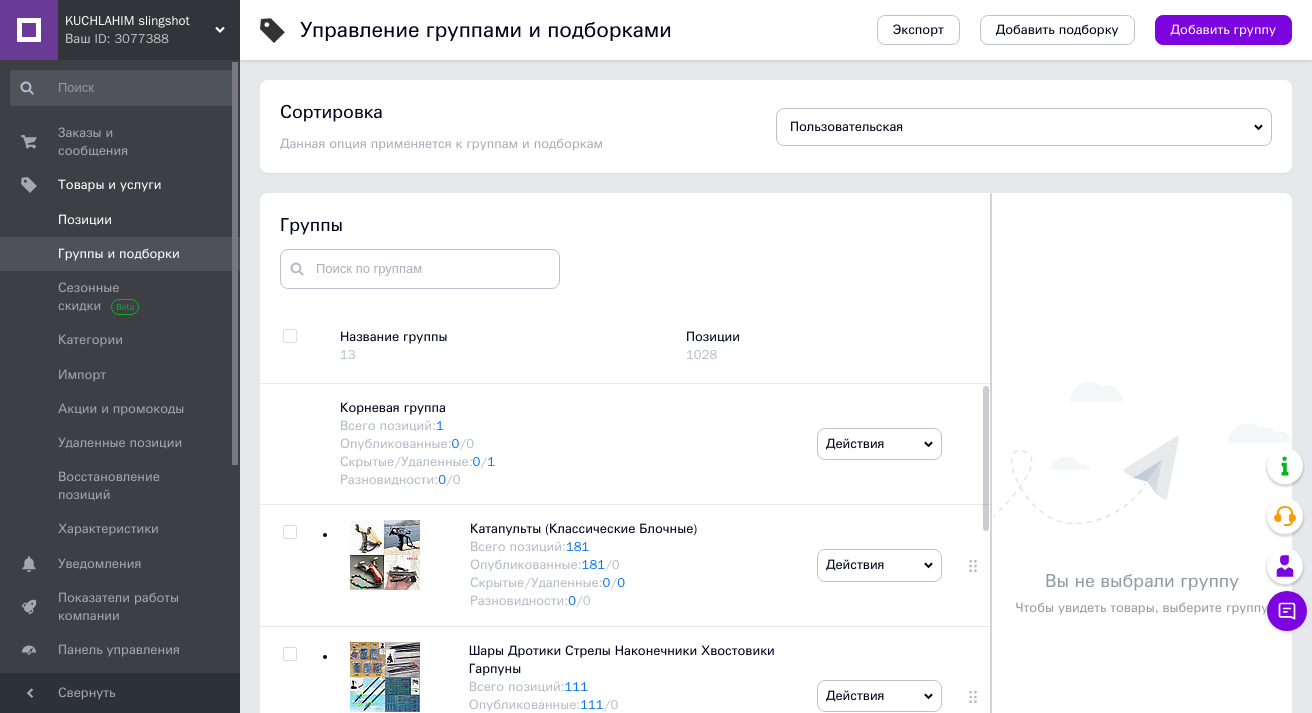 click on "Позиции" at bounding box center (121, 220) 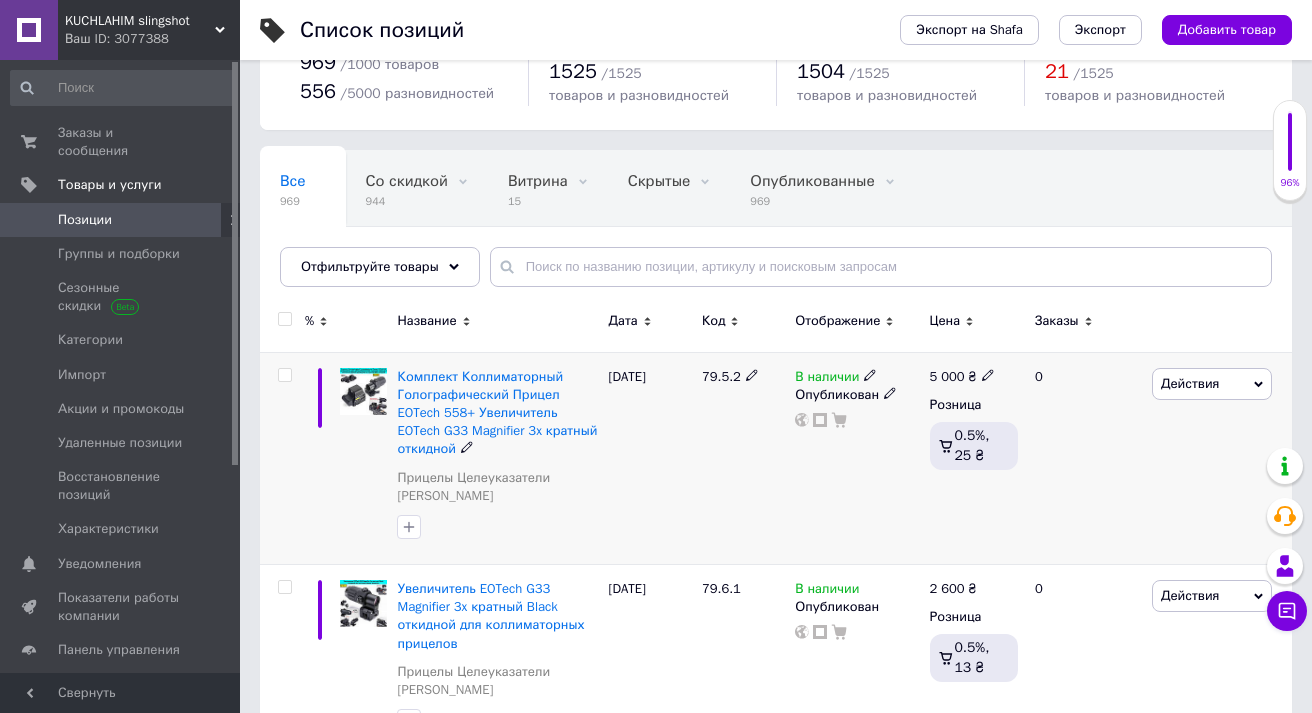scroll, scrollTop: 89, scrollLeft: 0, axis: vertical 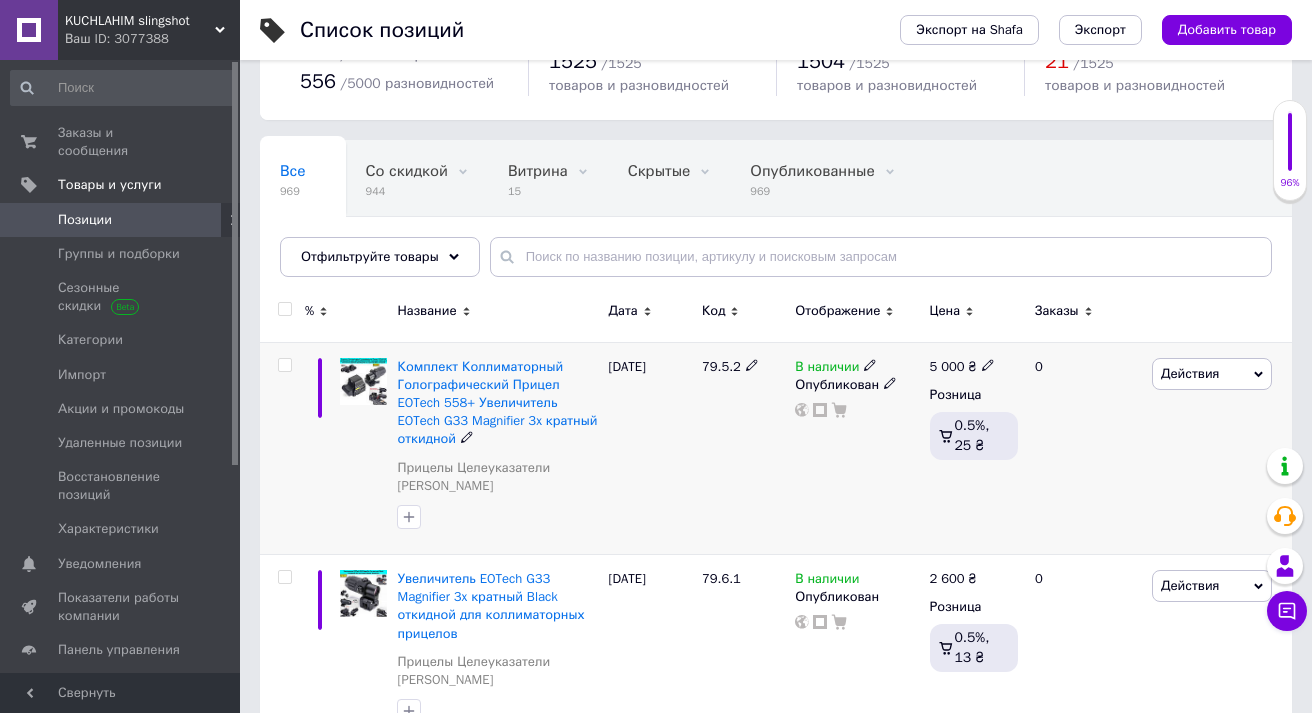 click on "Действия" at bounding box center (1212, 374) 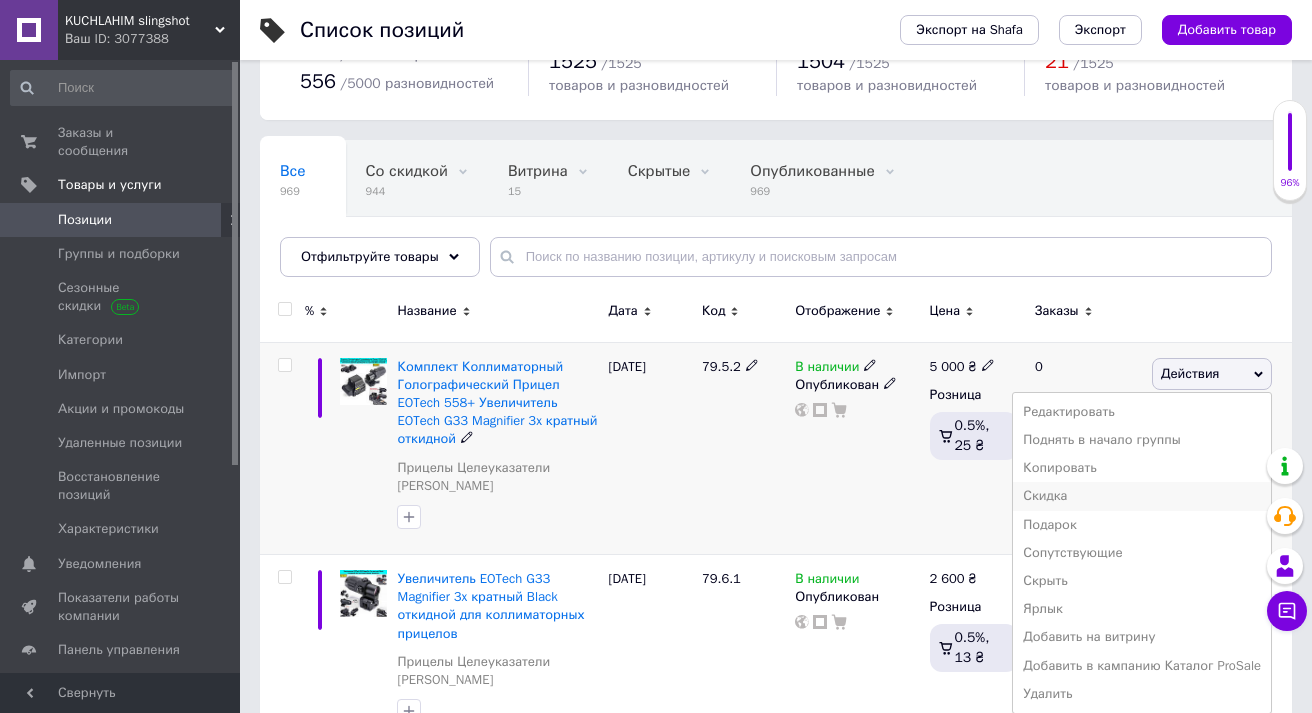 click on "Скидка" at bounding box center (1142, 496) 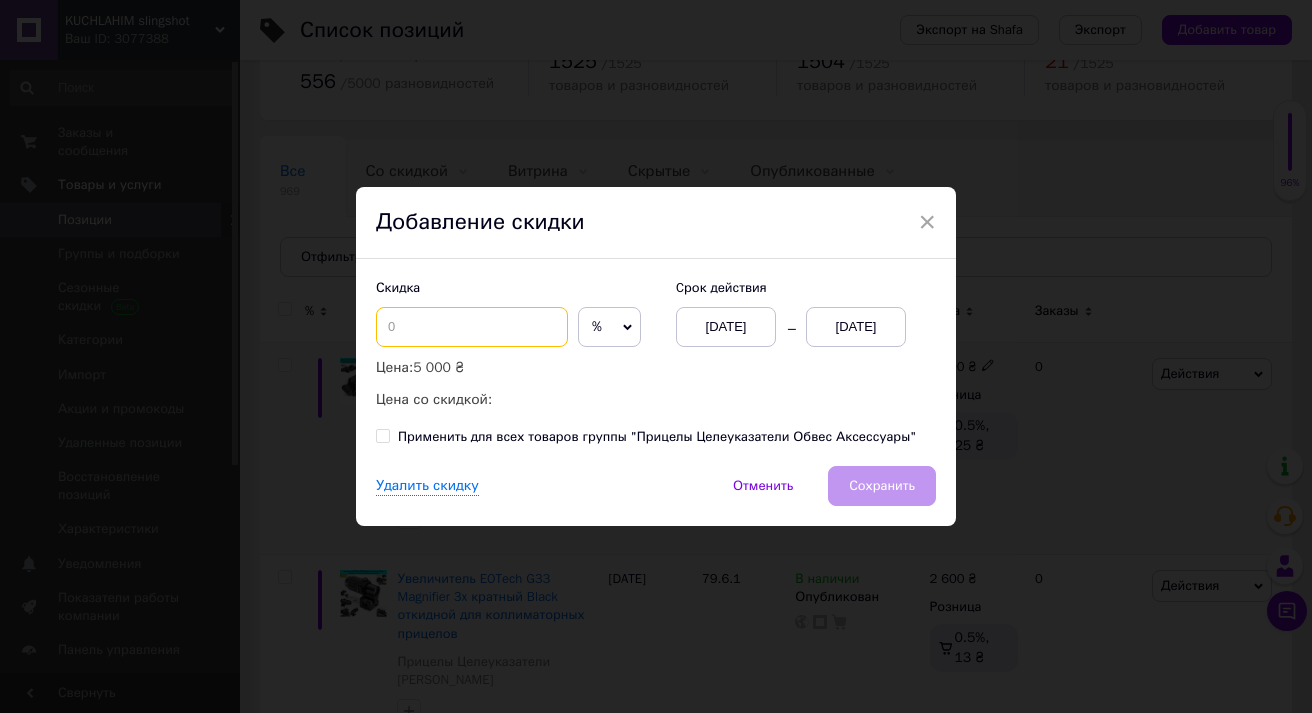 click at bounding box center (472, 327) 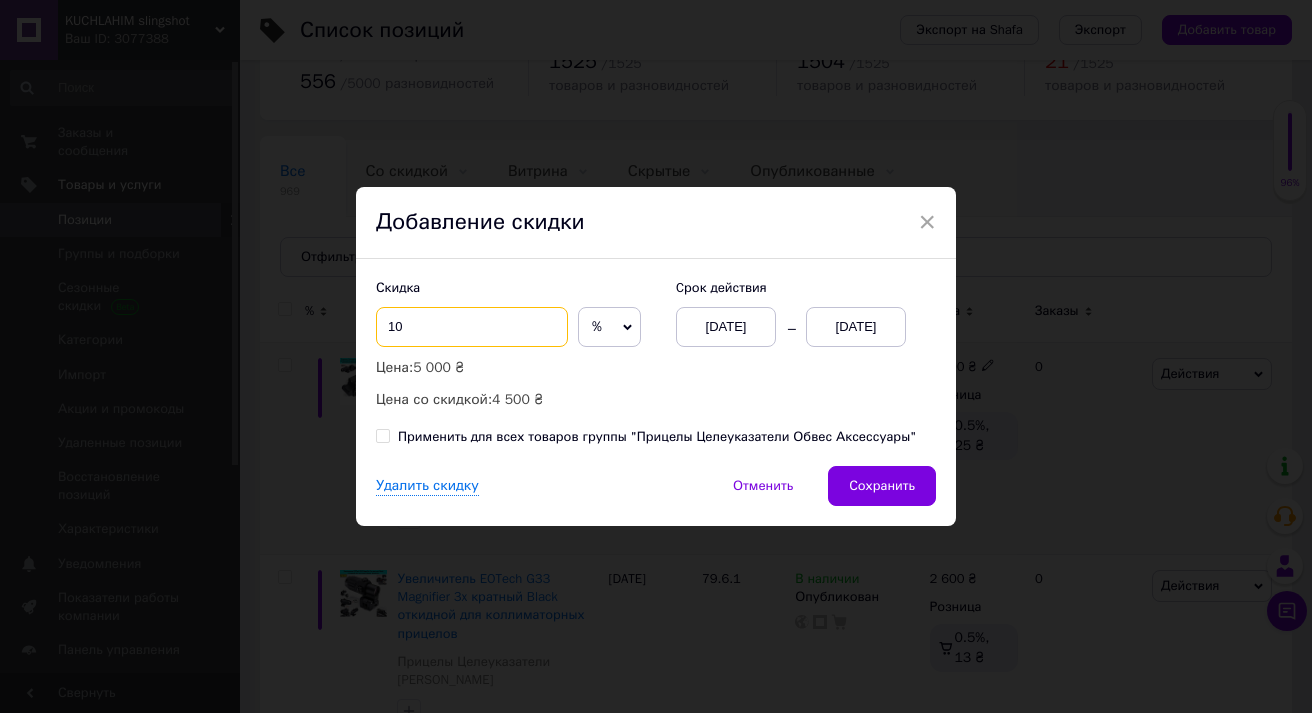 type on "10" 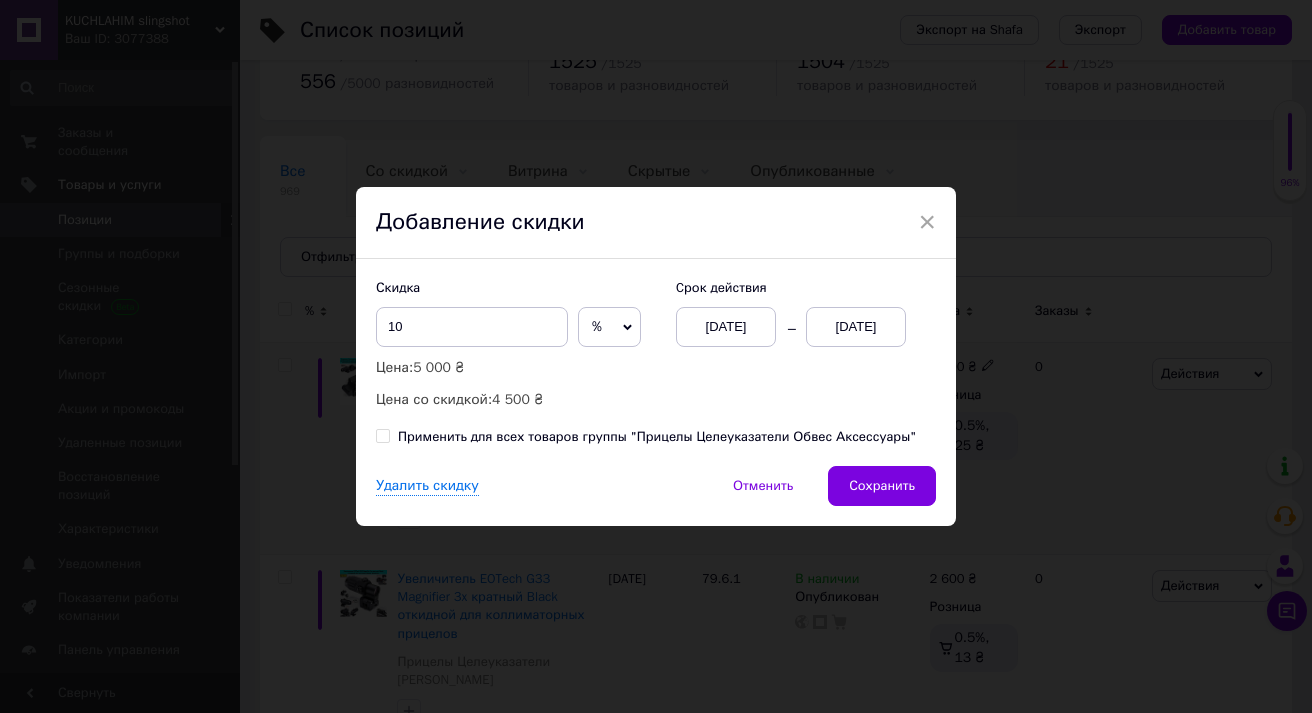 click on "[DATE]" at bounding box center [856, 327] 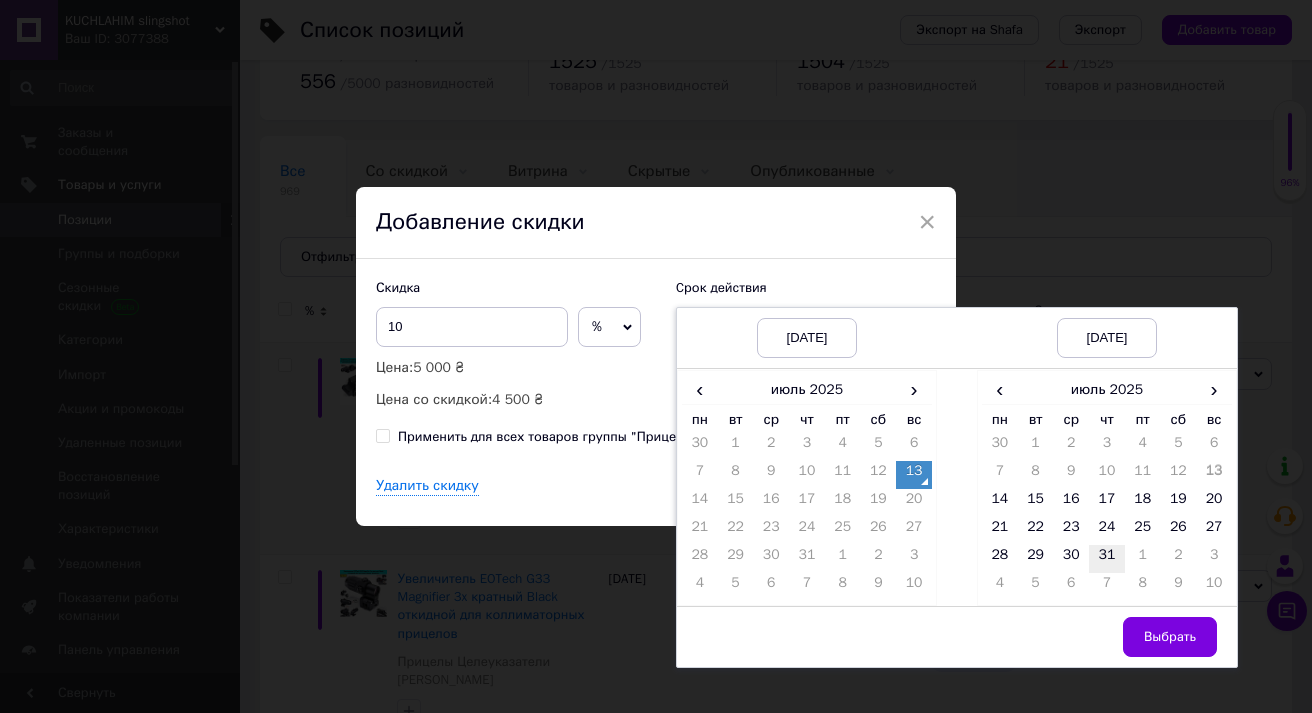 click on "31" at bounding box center [1107, 559] 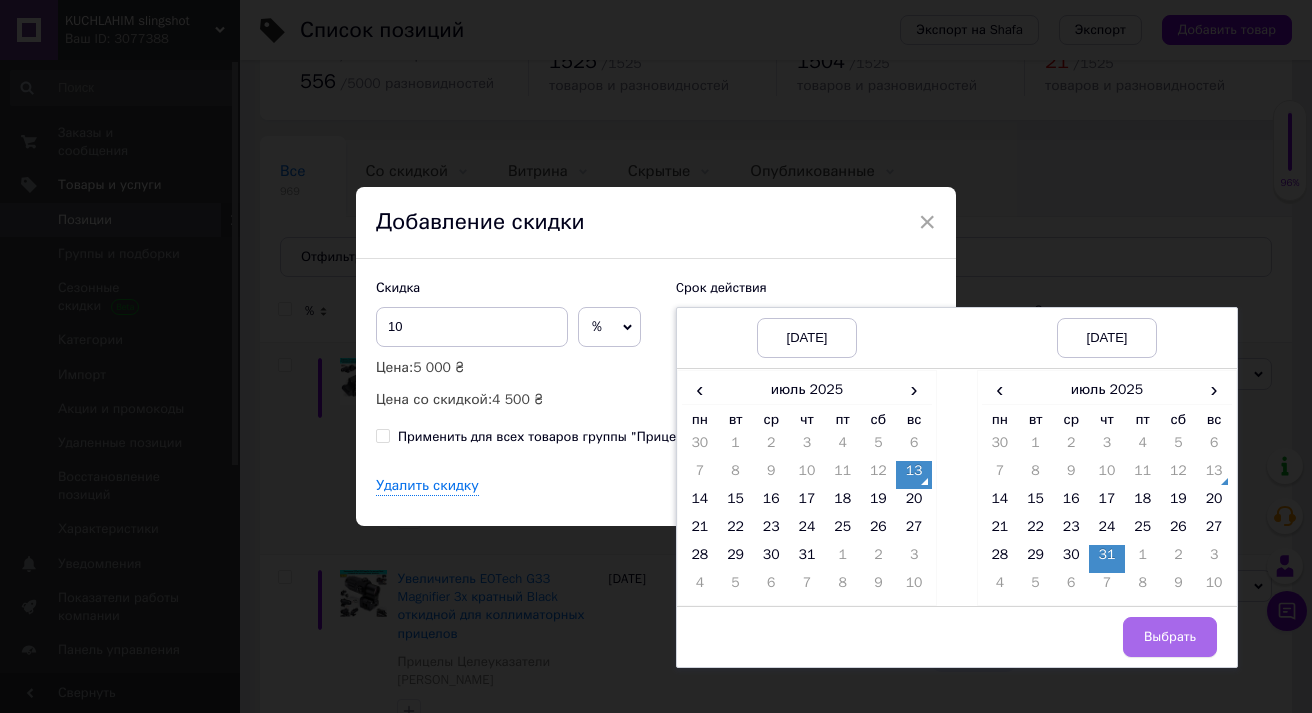 click on "Выбрать" at bounding box center [1170, 637] 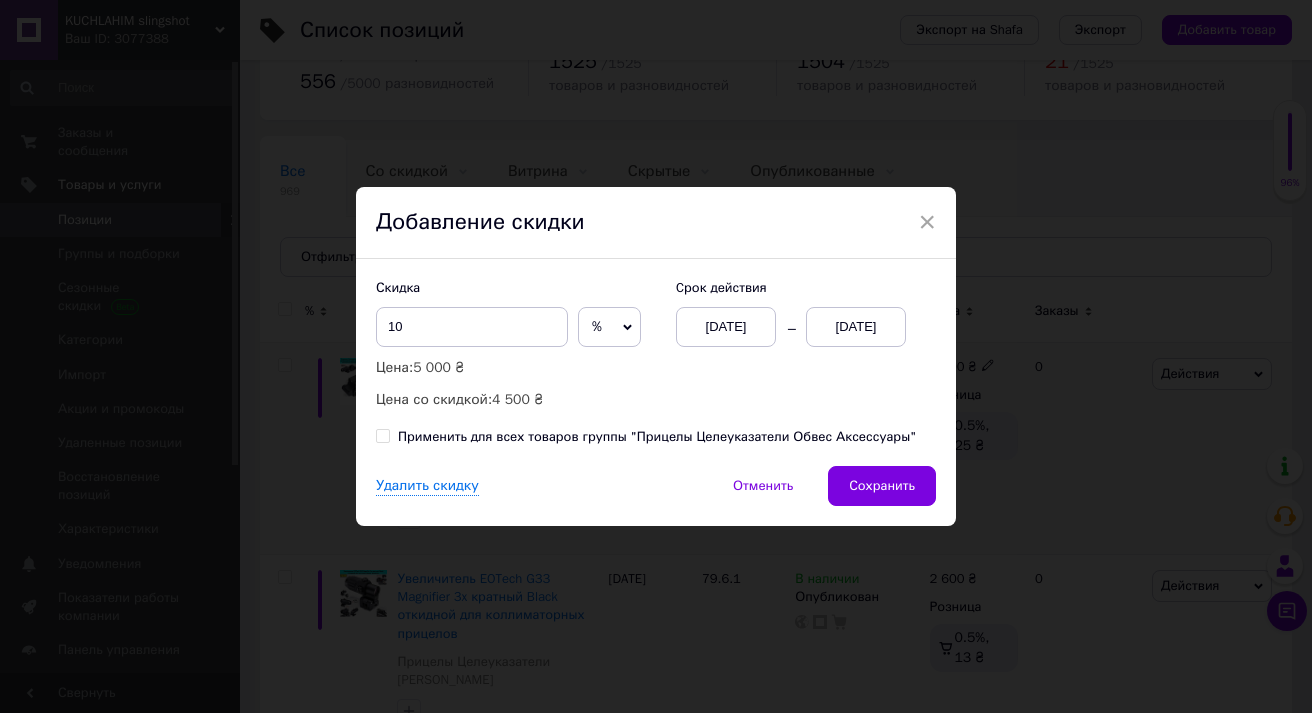 click on "Применить для всех товаров группы "Прицелы Целеуказатели Обвес Аксессуары"" at bounding box center (382, 435) 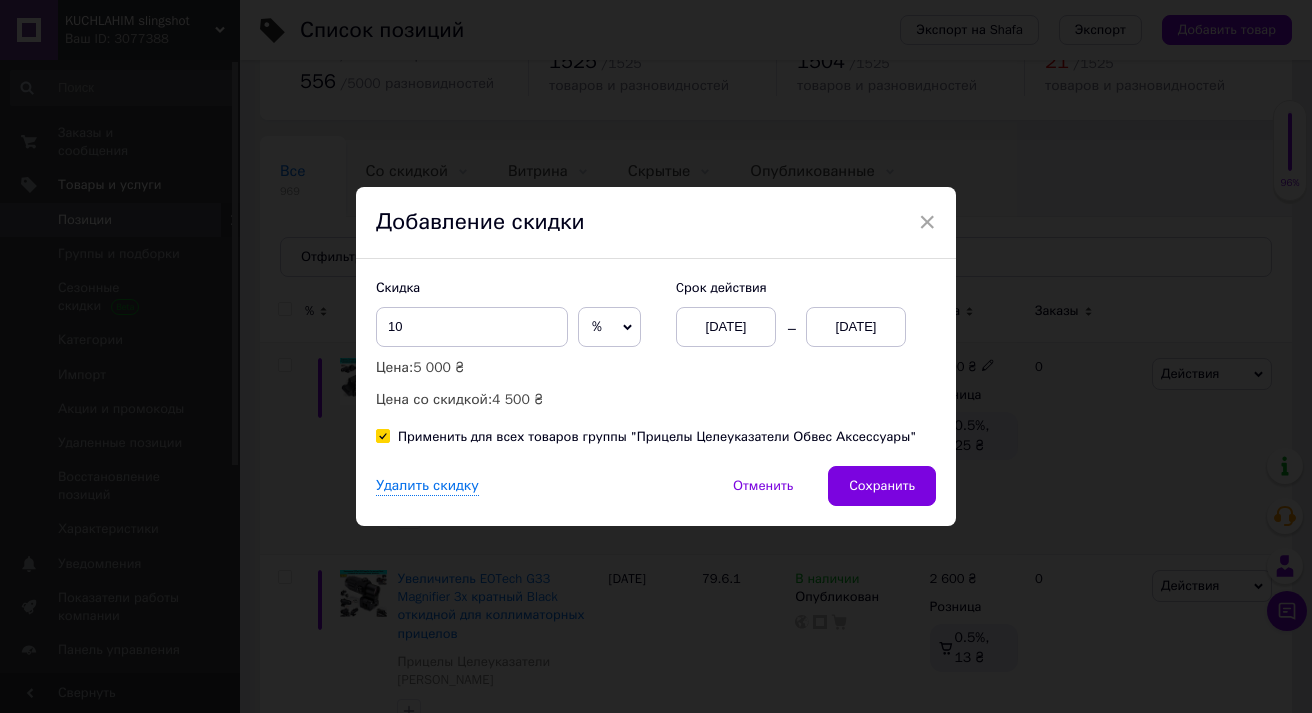 checkbox on "true" 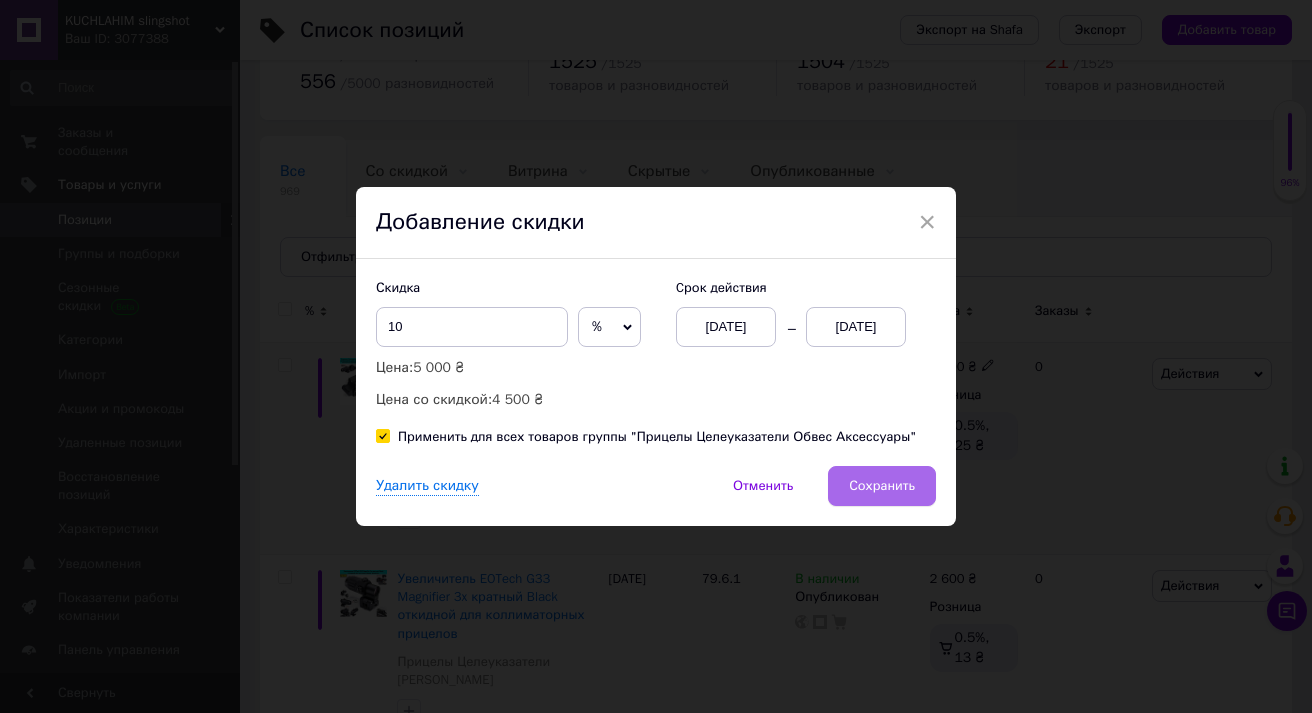 click on "Сохранить" at bounding box center (882, 486) 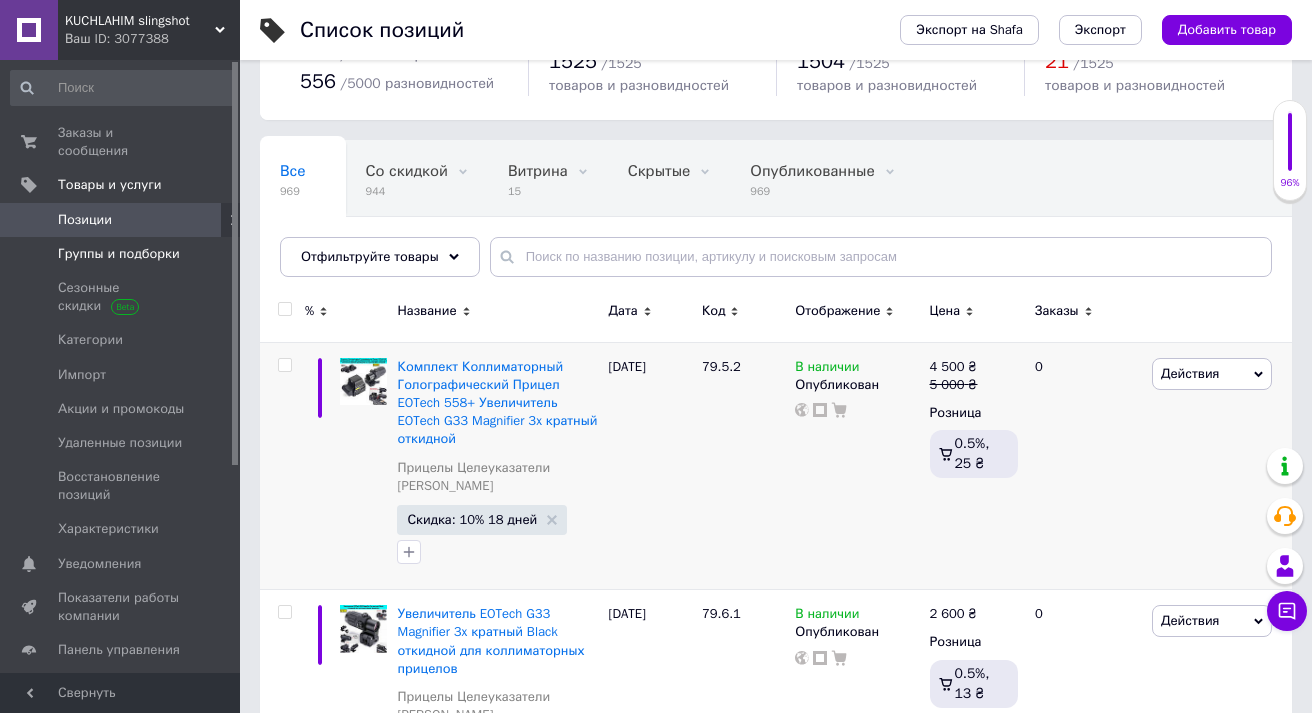 click on "Группы и подборки" at bounding box center (119, 254) 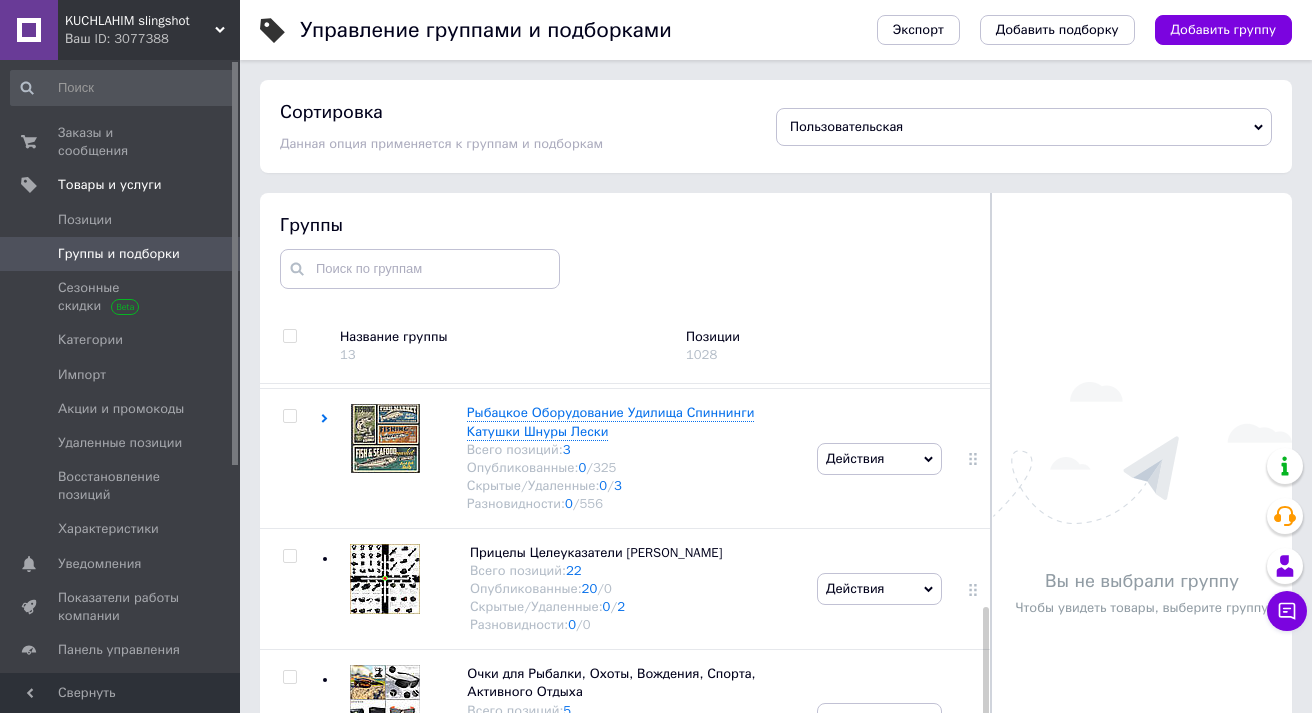 scroll, scrollTop: 661, scrollLeft: 0, axis: vertical 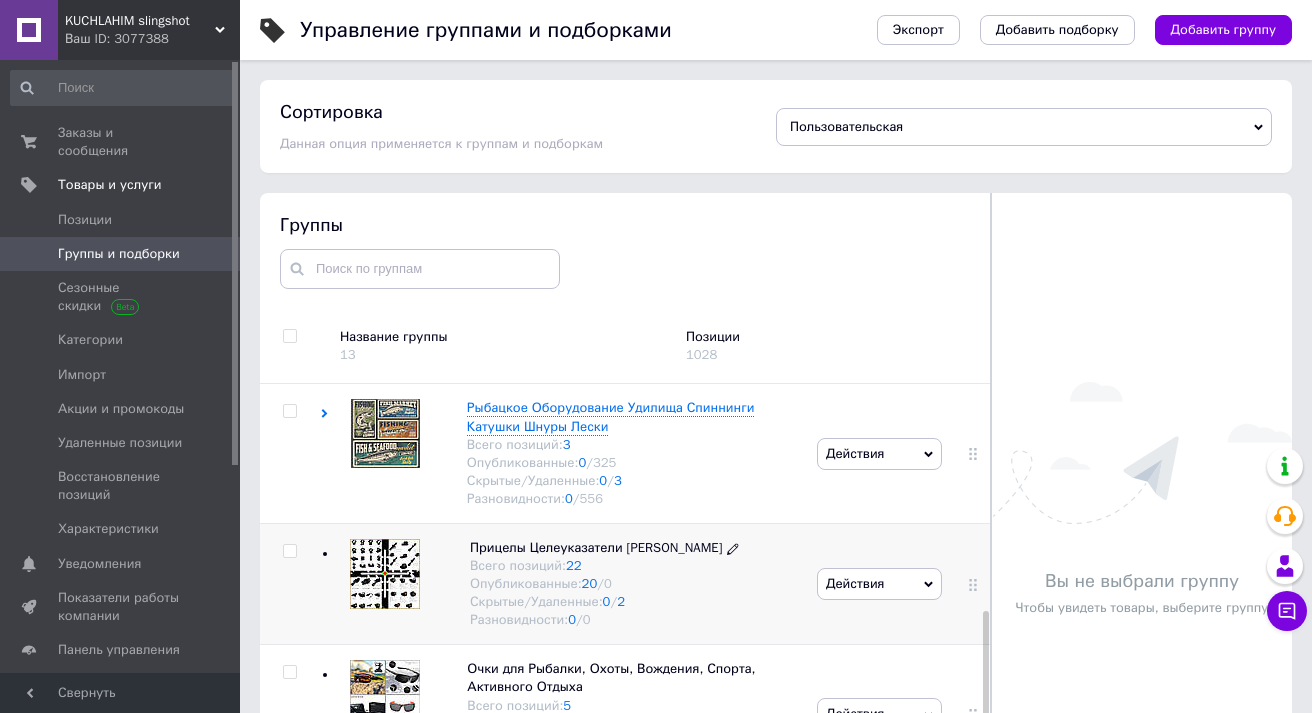 click on "Прицелы Целеуказатели [PERSON_NAME]" at bounding box center (596, 547) 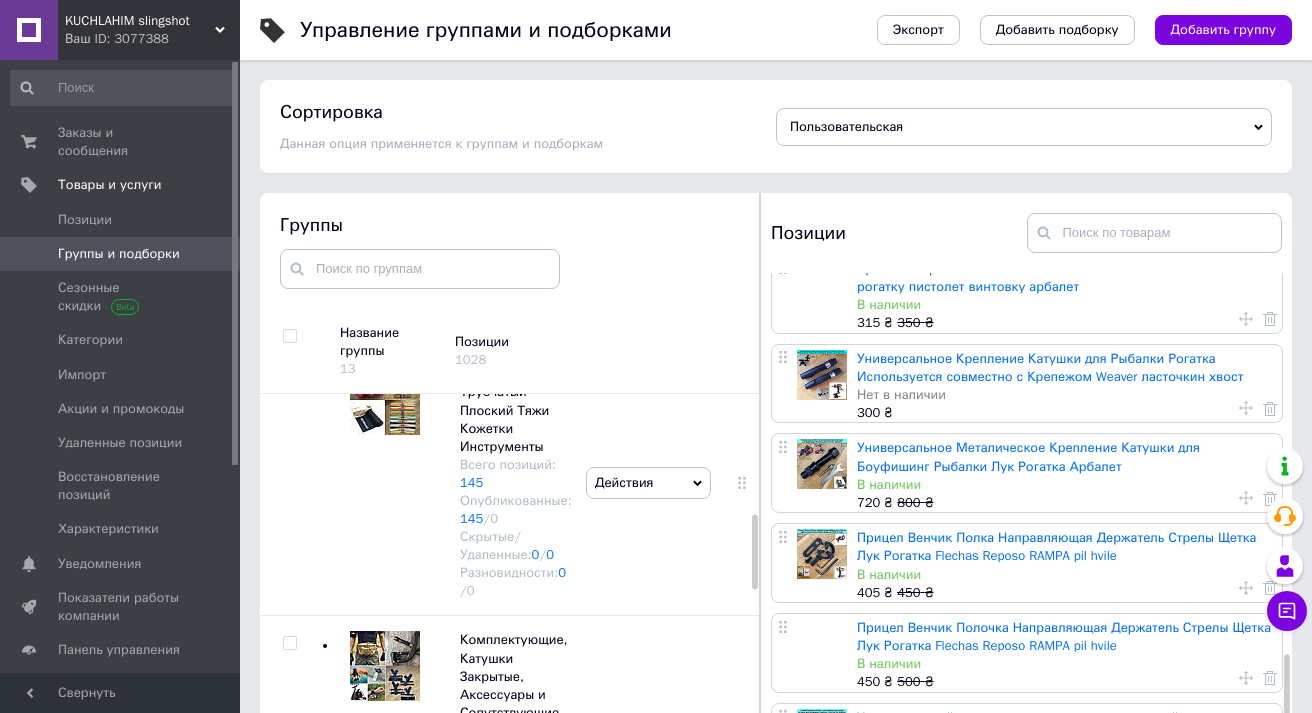 scroll, scrollTop: 1357, scrollLeft: 0, axis: vertical 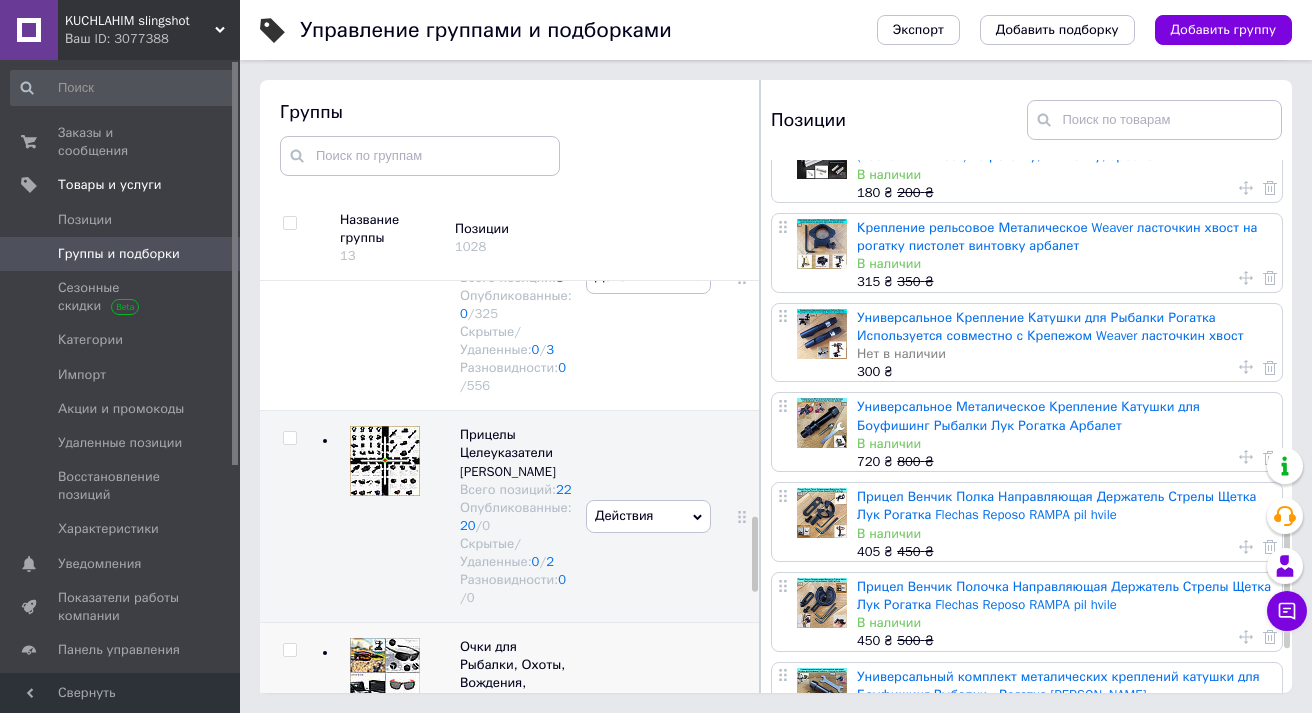 click on "Очки для Рыбалки, Охоты, Вождения, Спорта, Активного Отдыха" at bounding box center [512, 692] 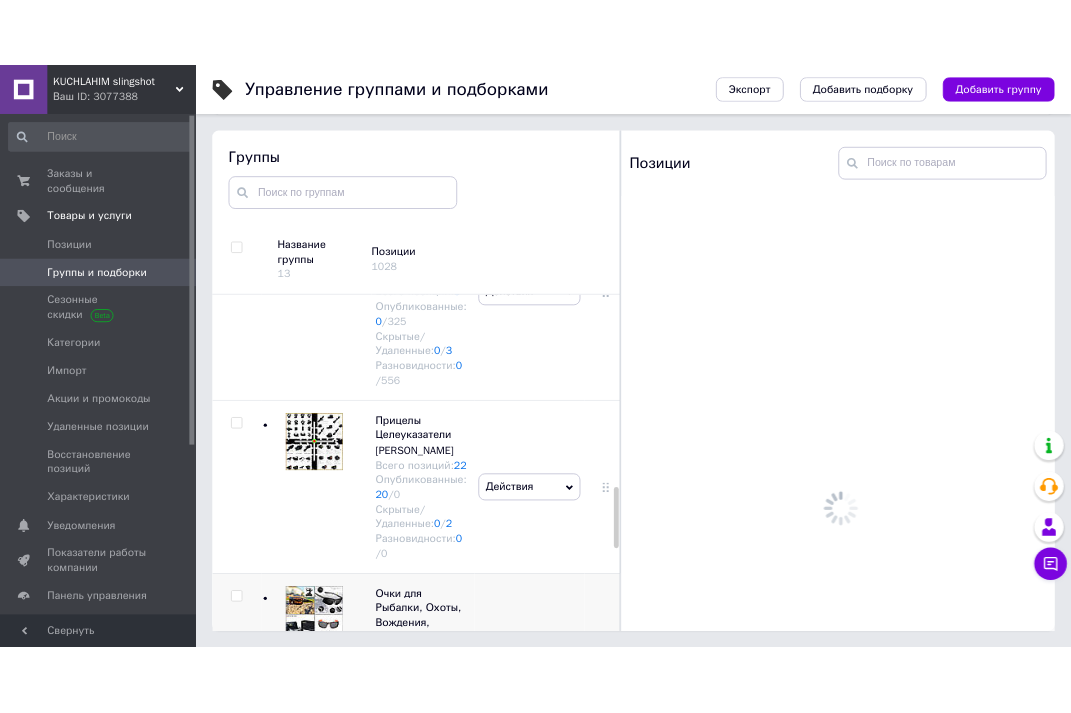 scroll, scrollTop: 0, scrollLeft: 0, axis: both 